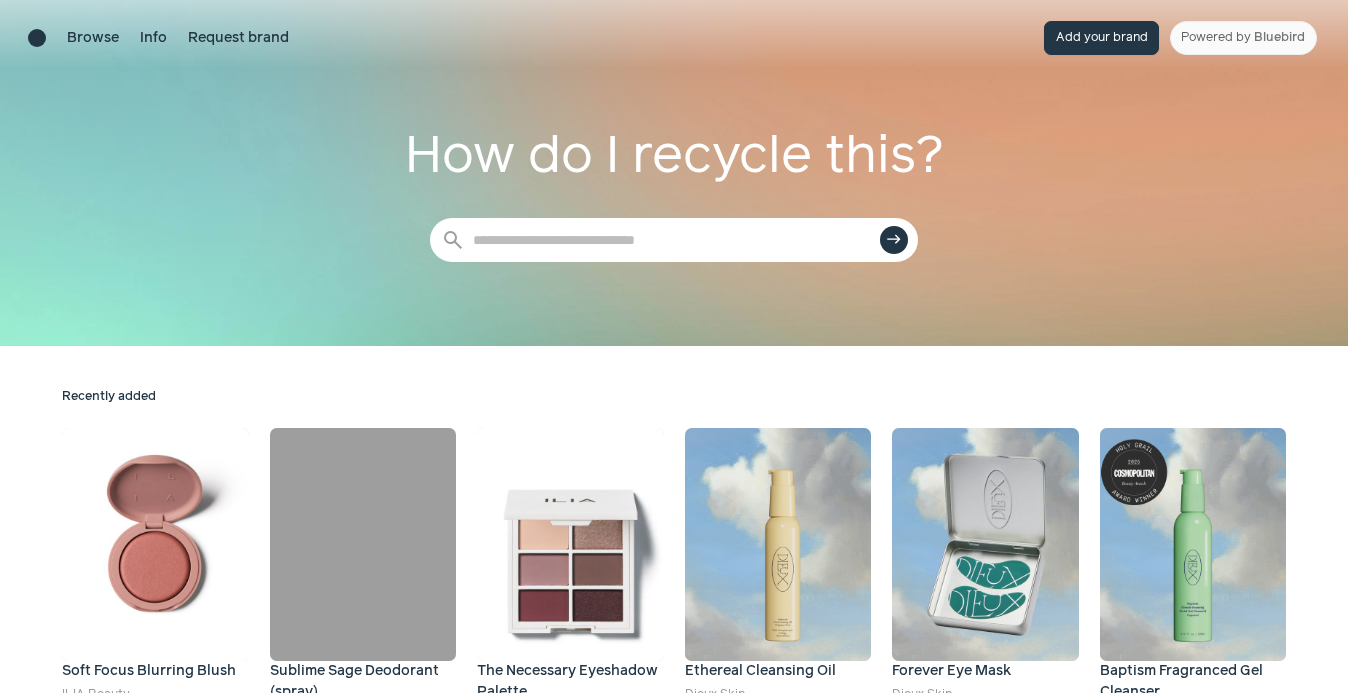 scroll, scrollTop: 0, scrollLeft: 0, axis: both 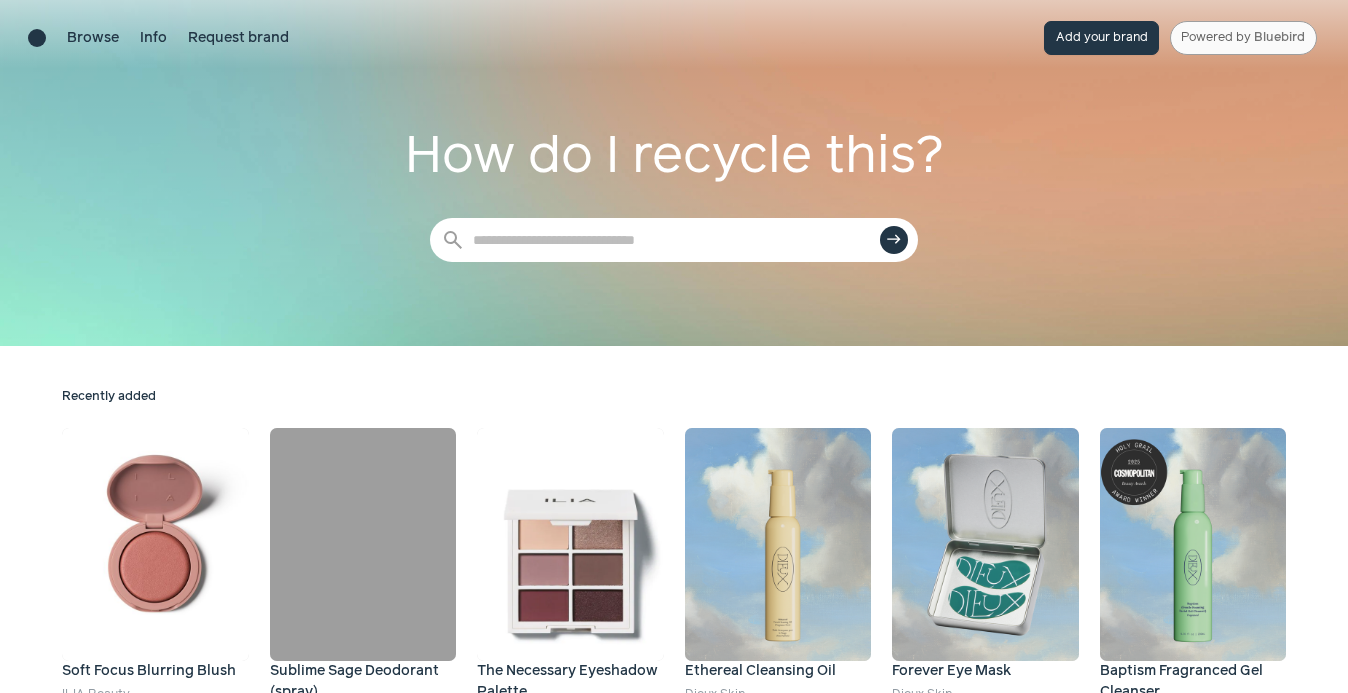 click on "Powered   by   Bluebird" at bounding box center [1243, 38] 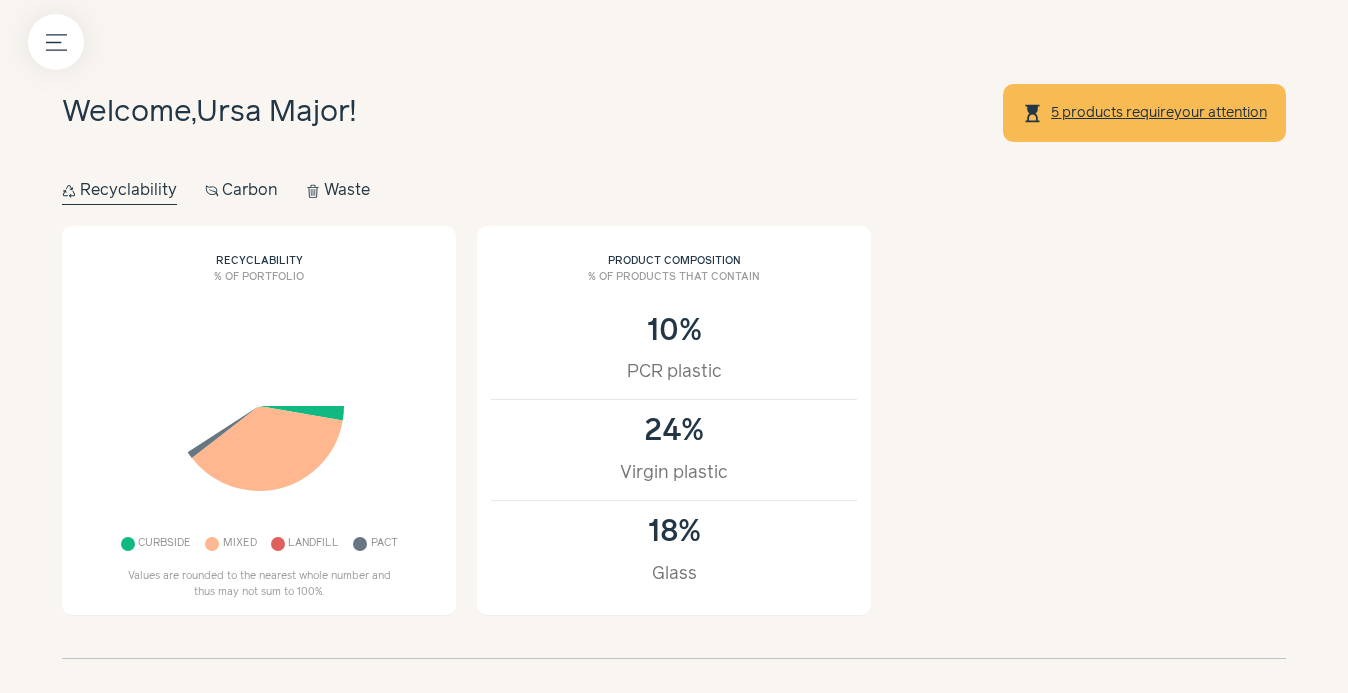 scroll, scrollTop: 0, scrollLeft: 0, axis: both 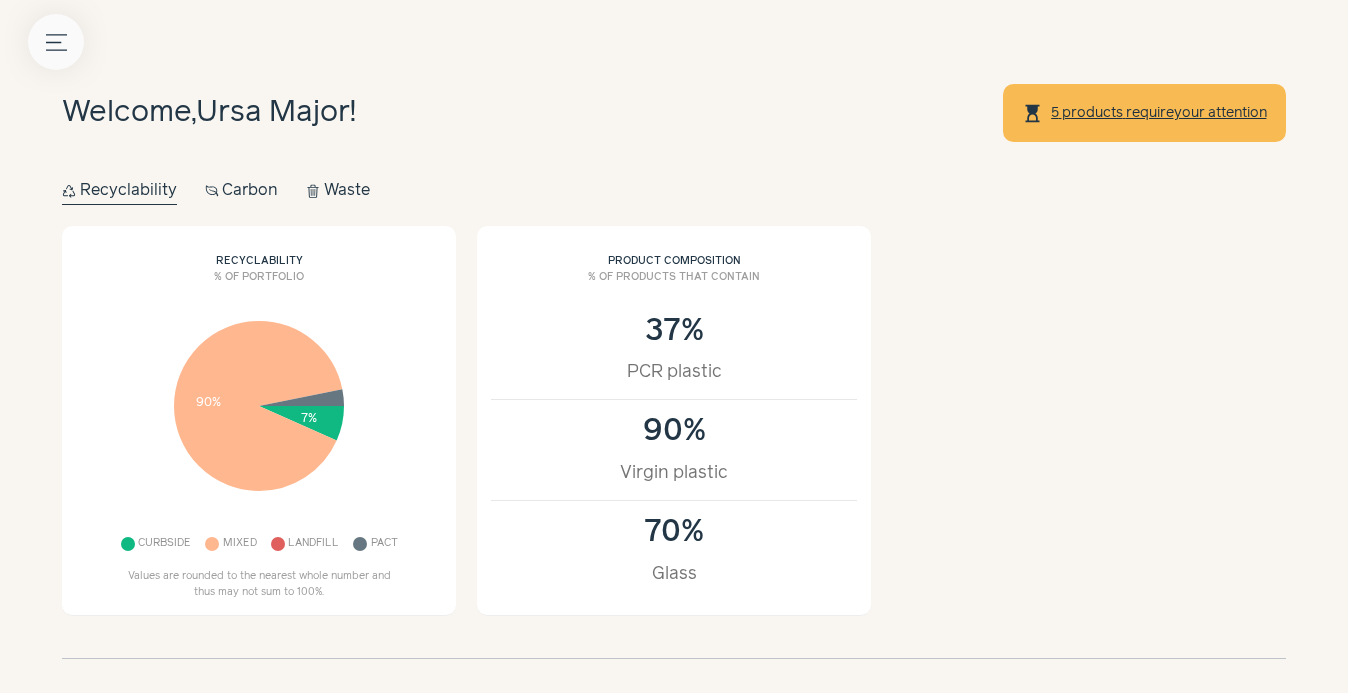 click 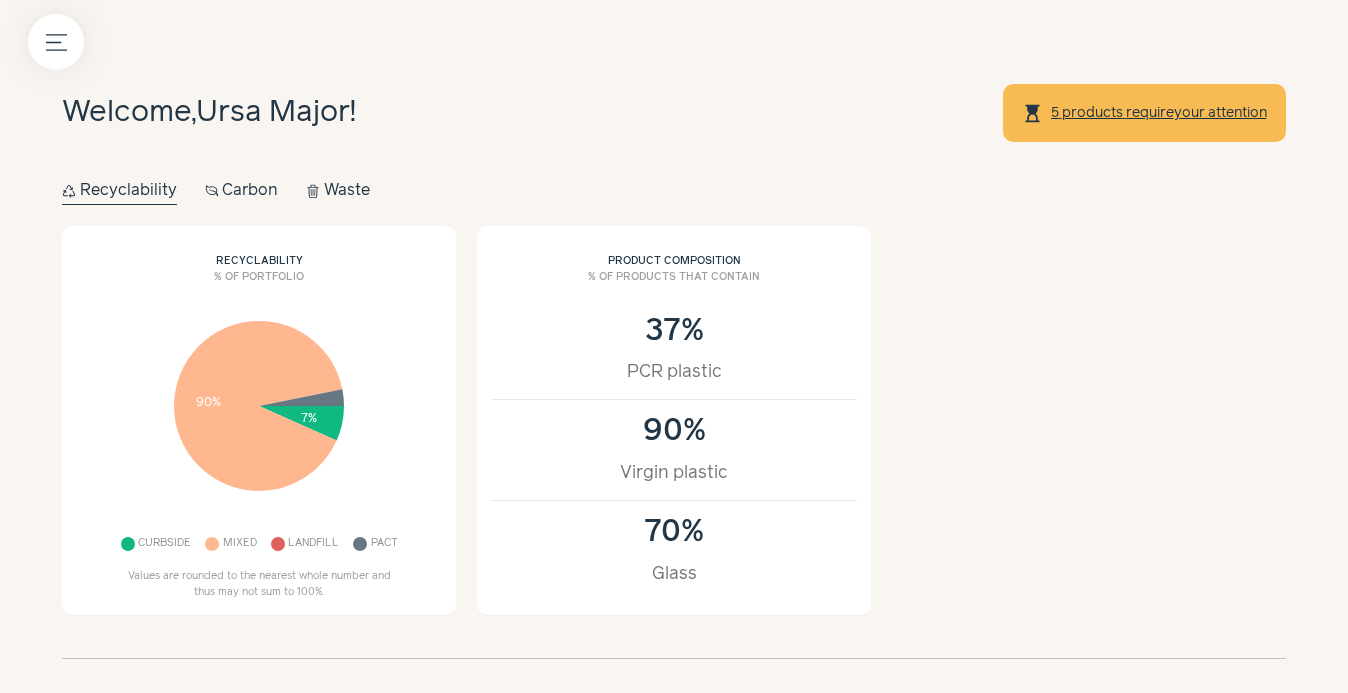 scroll, scrollTop: 15, scrollLeft: 0, axis: vertical 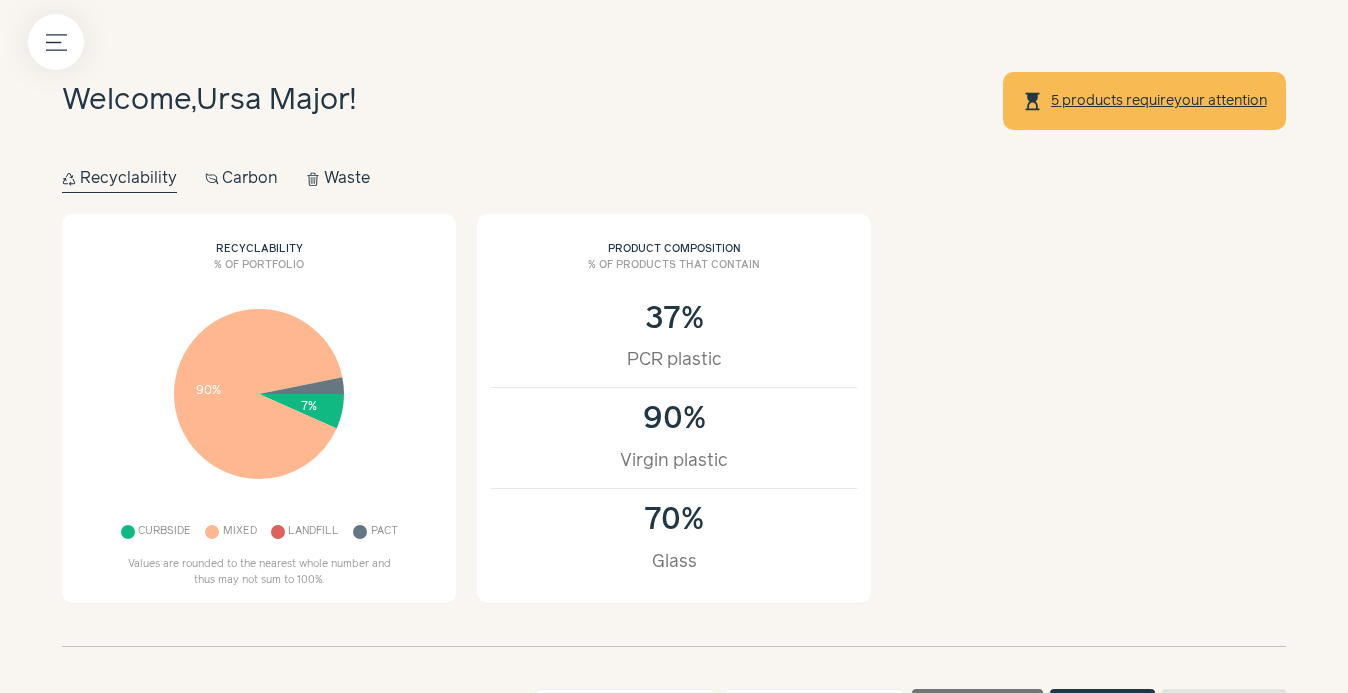 click at bounding box center [-31, 654] 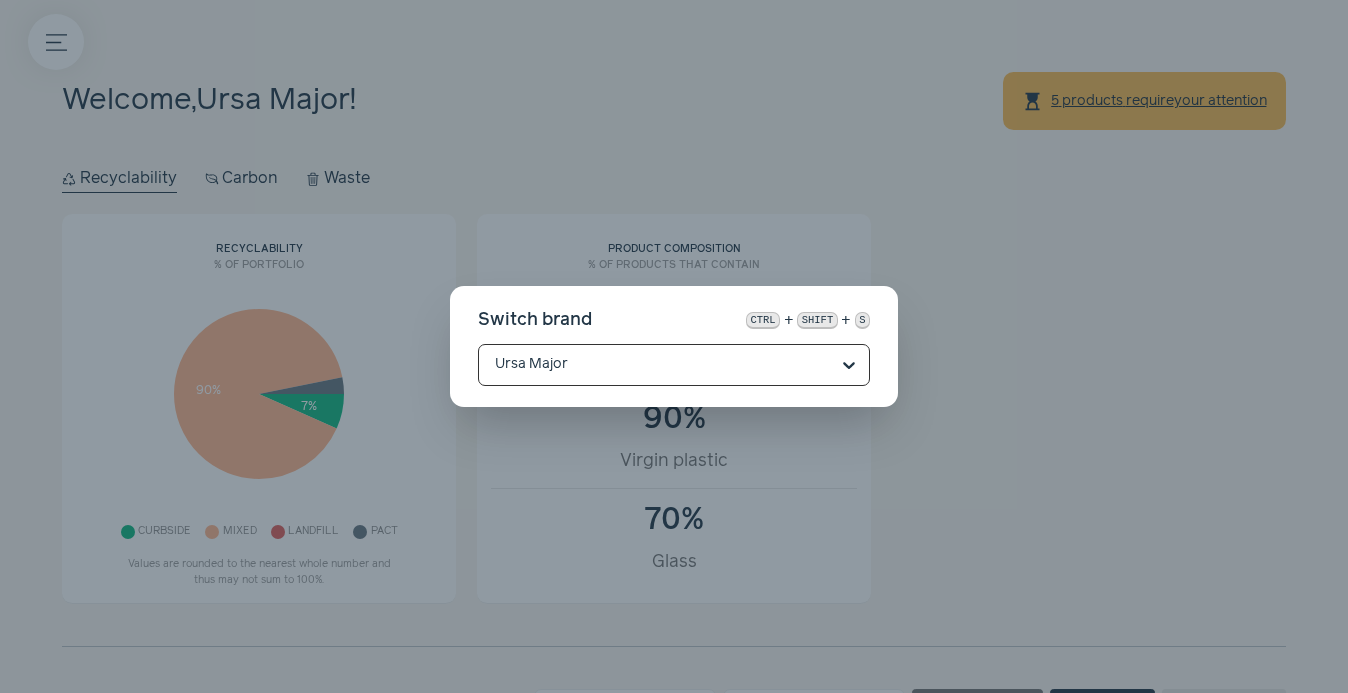 click on "Switch brand   ctrl
+
shift
+
s         Option Ursa Major, selected.   Select is focused, type to refine list, press down to open the menu.     Ursa Major" at bounding box center [674, 346] 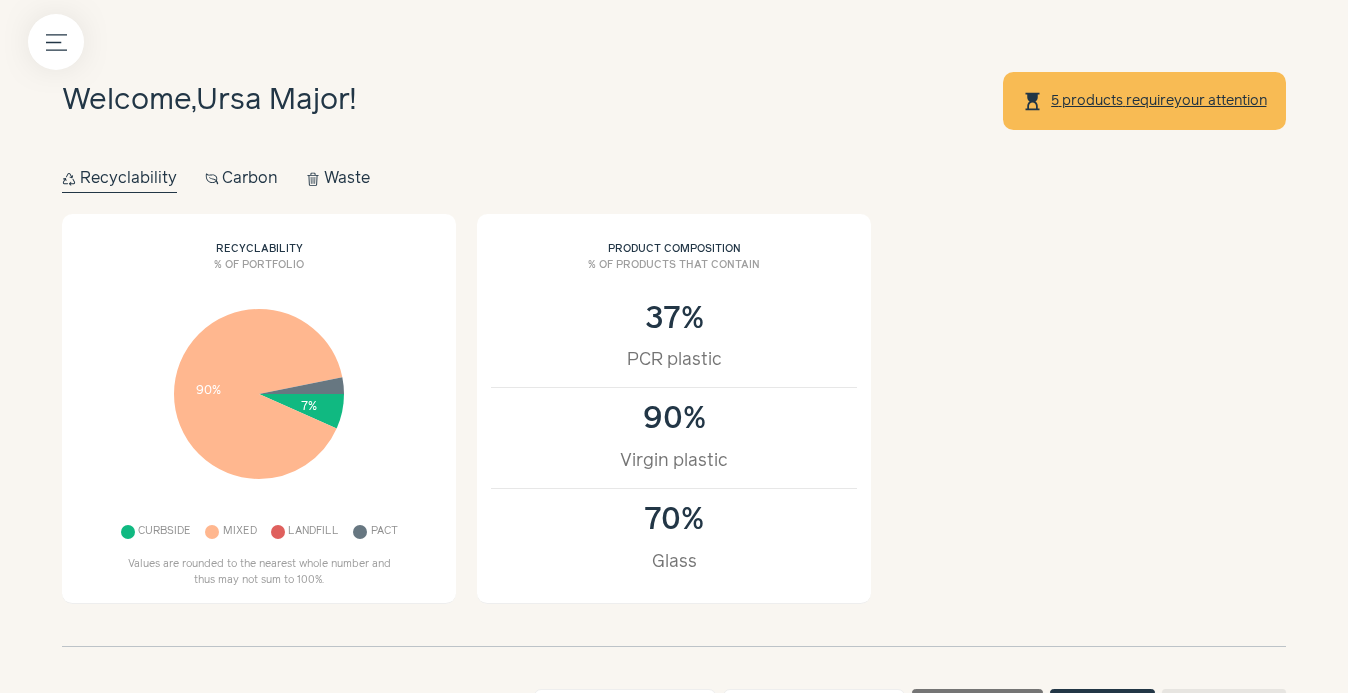 click at bounding box center (-192, 654) 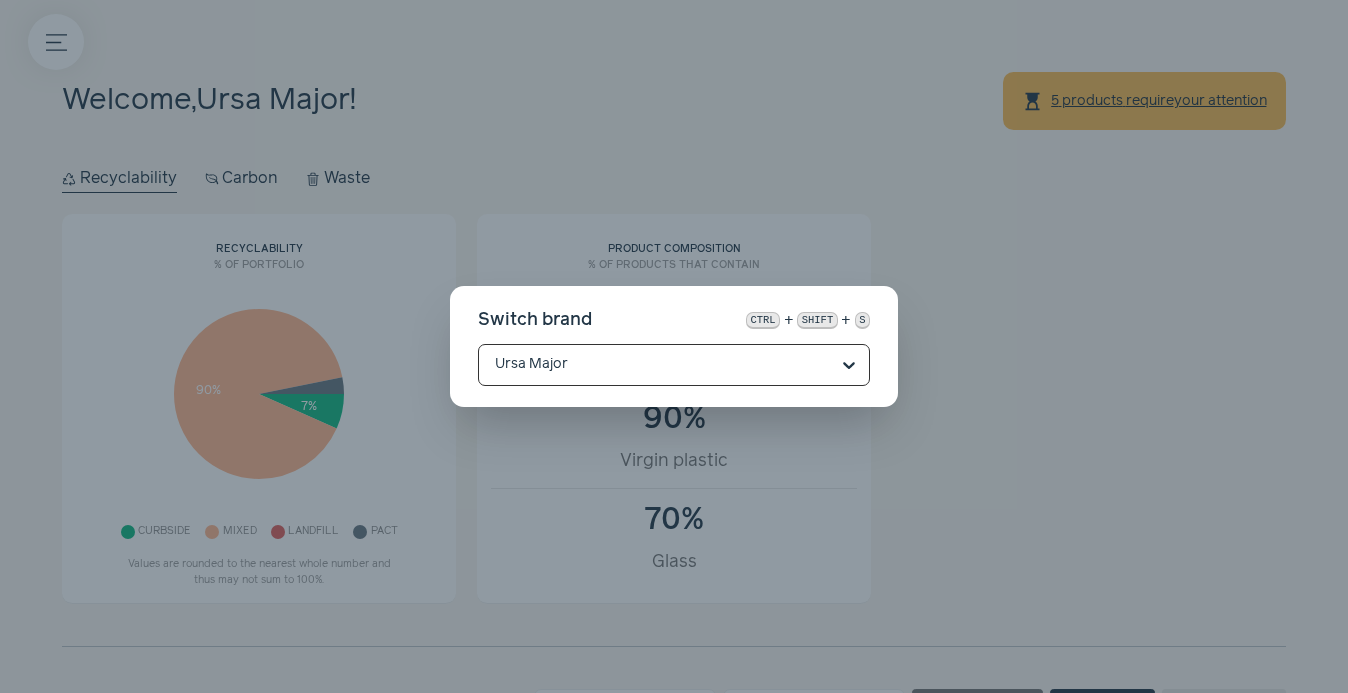 click 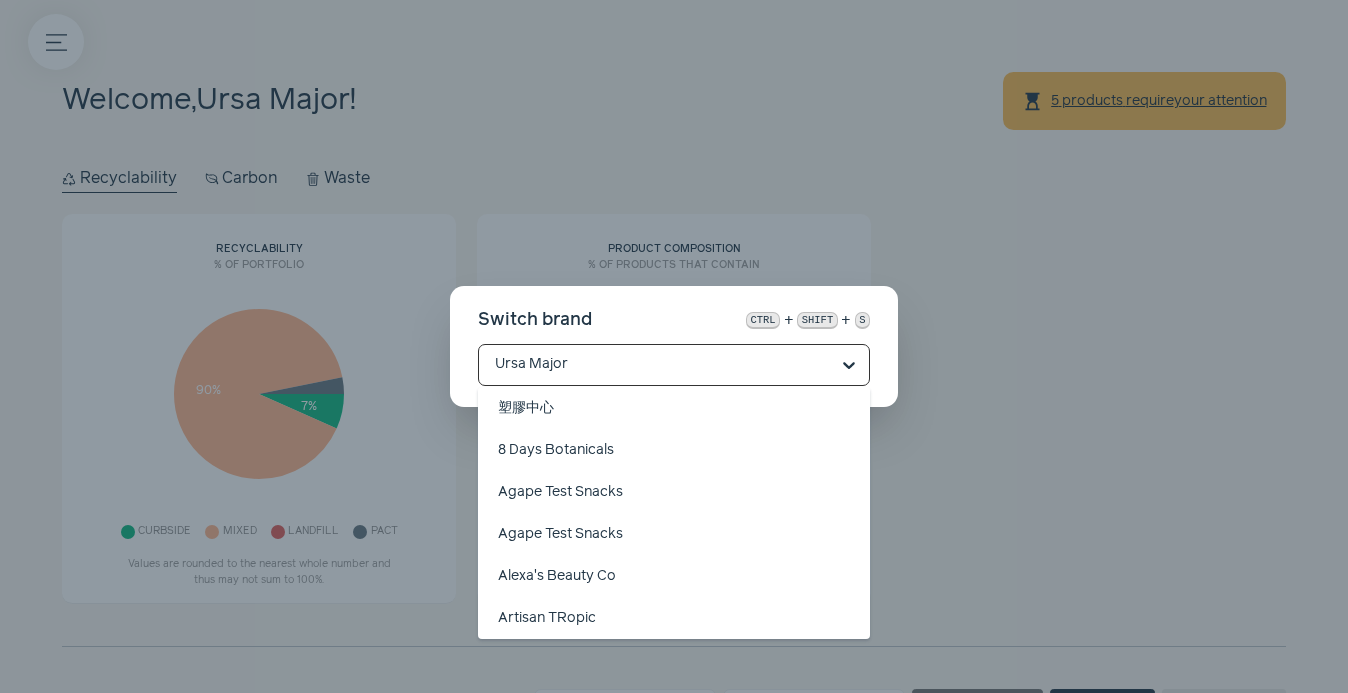 scroll, scrollTop: 0, scrollLeft: 0, axis: both 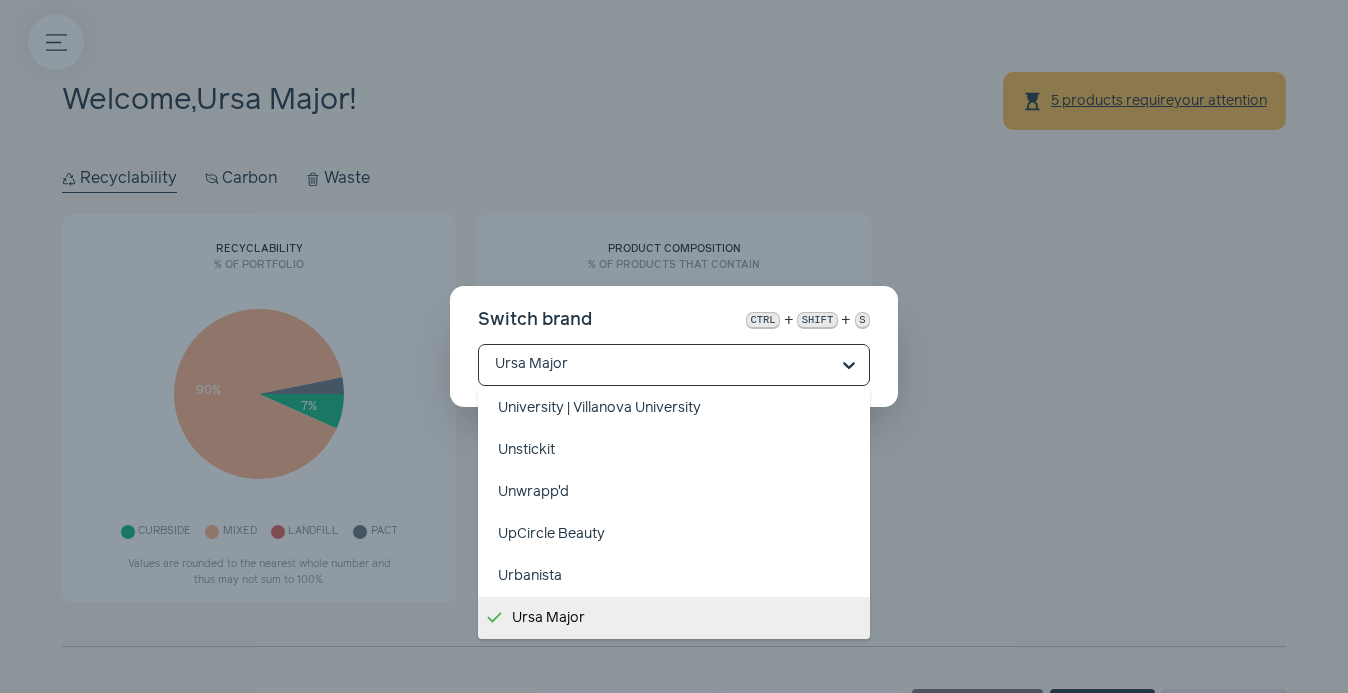 click on "Switch brand   ctrl
+
shift
+
s         塑膠中心   8 Days Botanicals   Agape Test Snacks   Agape Test Snacks   Alexa's Beauty Co   Artisan TRopic   Broma, Inc.   Canopy welcome email test new sign up   Clear Strategy   Clear Strategy   HealthyBaby   J.Crew   Jason Test company 500   Jason test 1   Jason test 2   Jason test 3   Jason test company   Jason test company 506   Jason test company 507   Jason test company!   Jason testing   Jason testing 10   Jason testing 20   Jason testing 206   Jason testing in prod   Jason testing locally   MegaFood   Ollie   OneSkin   Pinto Pops   Pro Player   Secondary Chocos   Test Two   Test pro   Test two   Three Trees   Trying May 23   A Girl's Gotta Spa!   Access Beauty Insiders   Activist Manuka   adewunmi skincare   AE Global   AEPW   Agency   Agro Roasters   AI Cosmetic Formulation Software | Good Face   Alima Pure   Alkeme   Alléo Energy   Alpyn Beauty   āluān   Amame   Amandean   Amavida Coffee Roasters     amika" at bounding box center [674, 346] 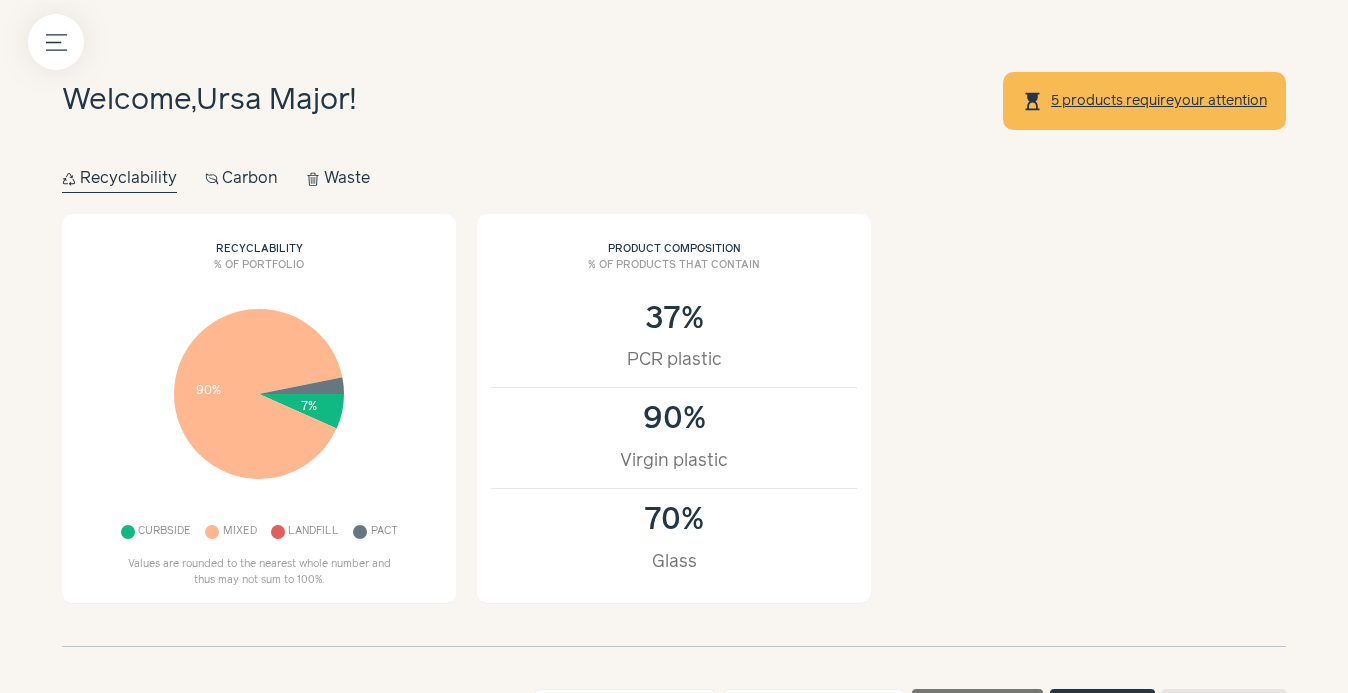 click at bounding box center (-31, 654) 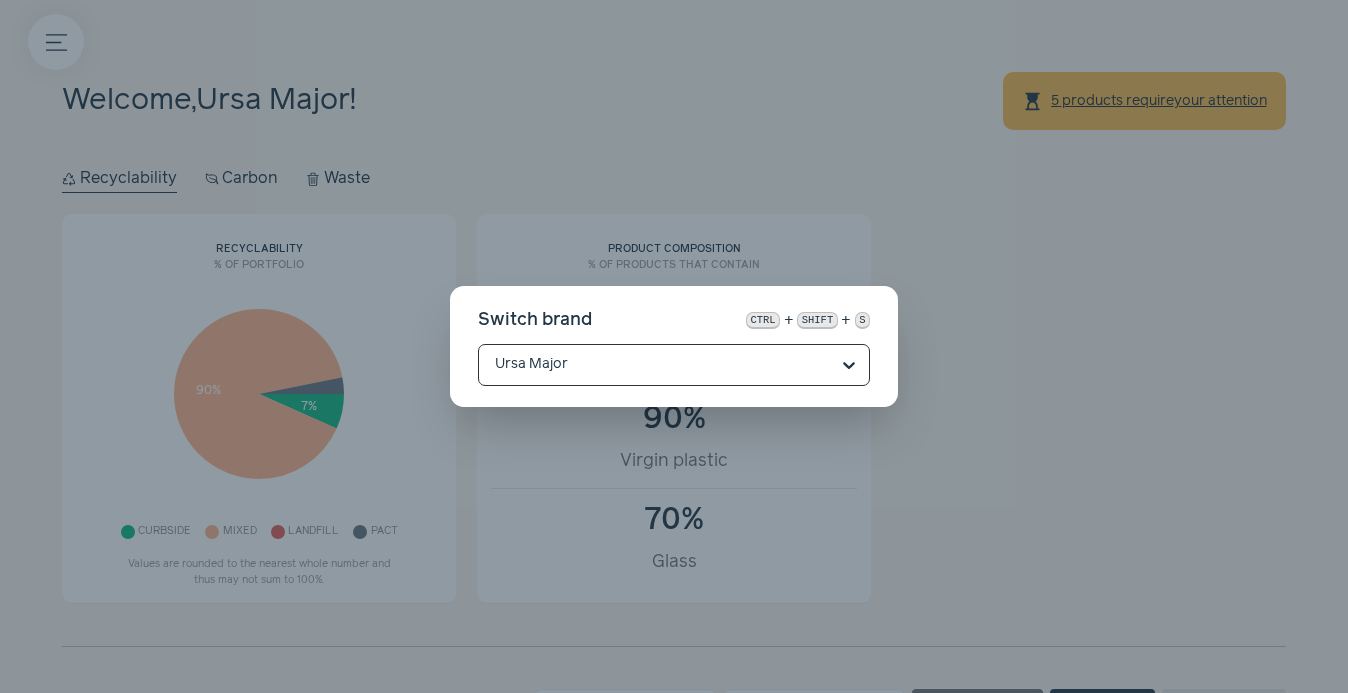 click on "Switch brand   ctrl
+
shift
+
s         Option Ursa Major, selected.   Select is focused, type to refine list, press down to open the menu.     Ursa Major" at bounding box center (674, 346) 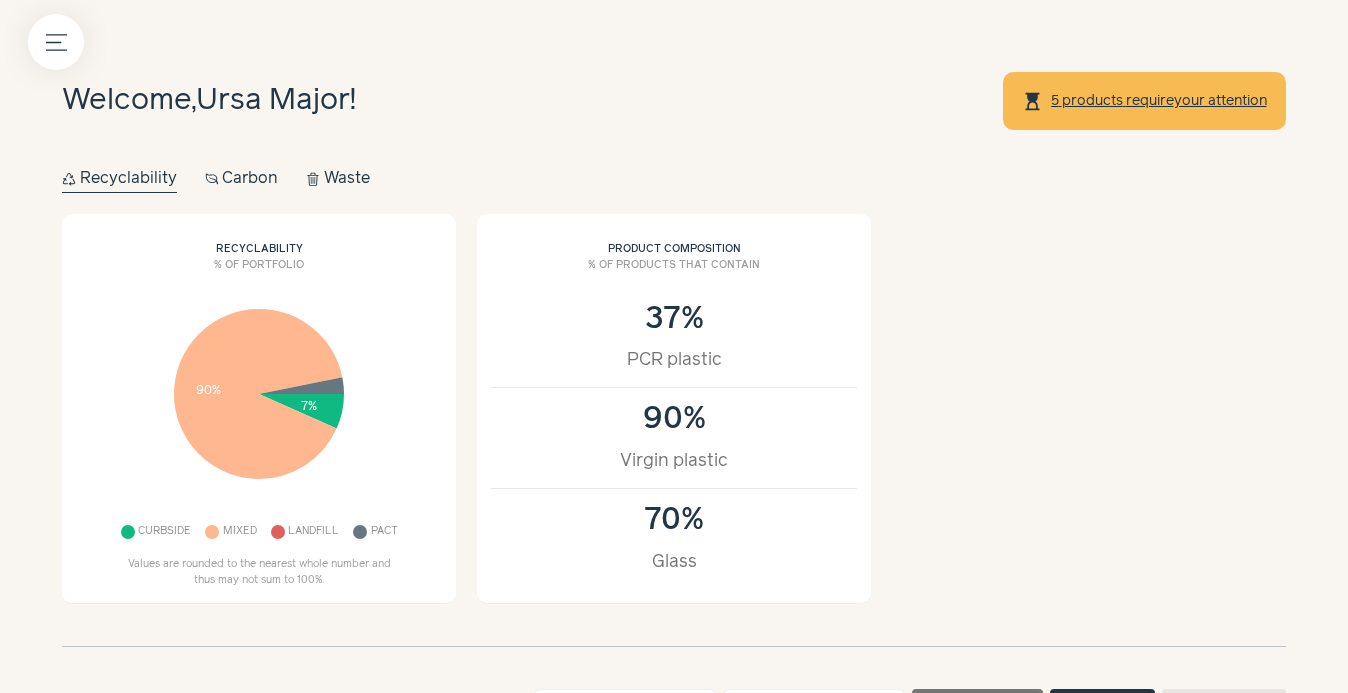 click at bounding box center [-265, 654] 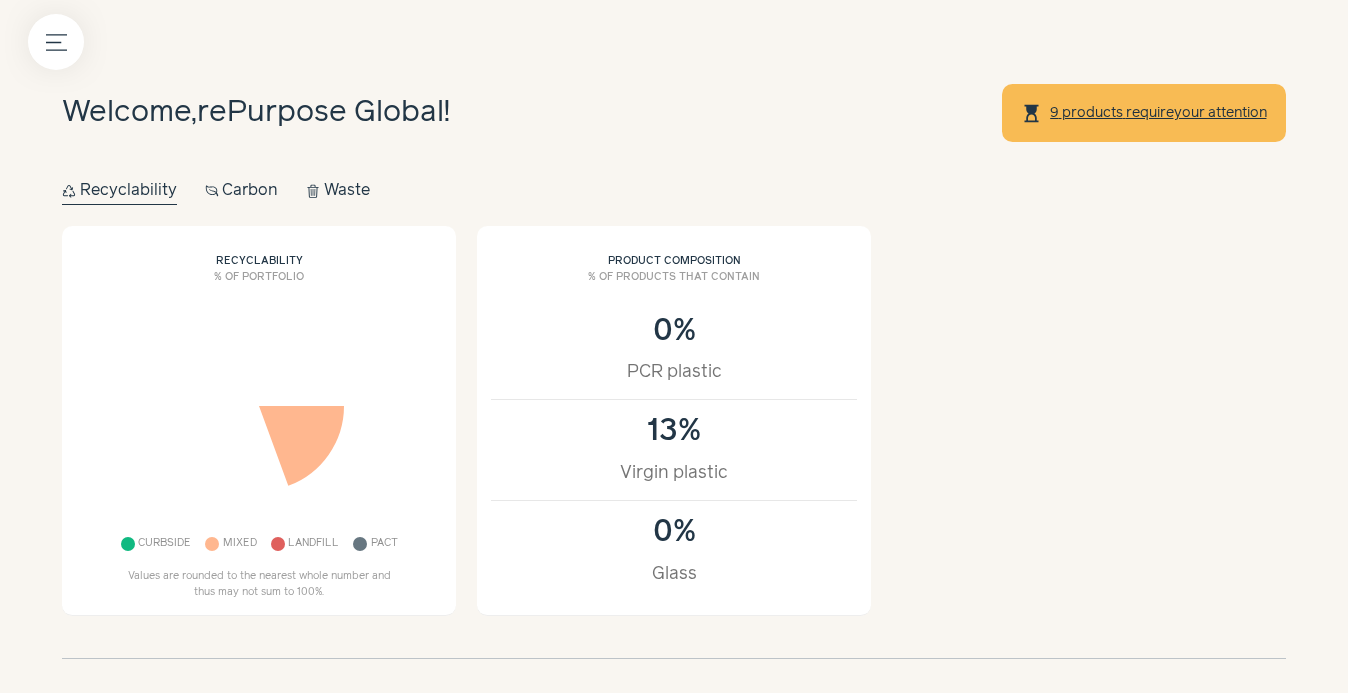 scroll, scrollTop: 0, scrollLeft: 0, axis: both 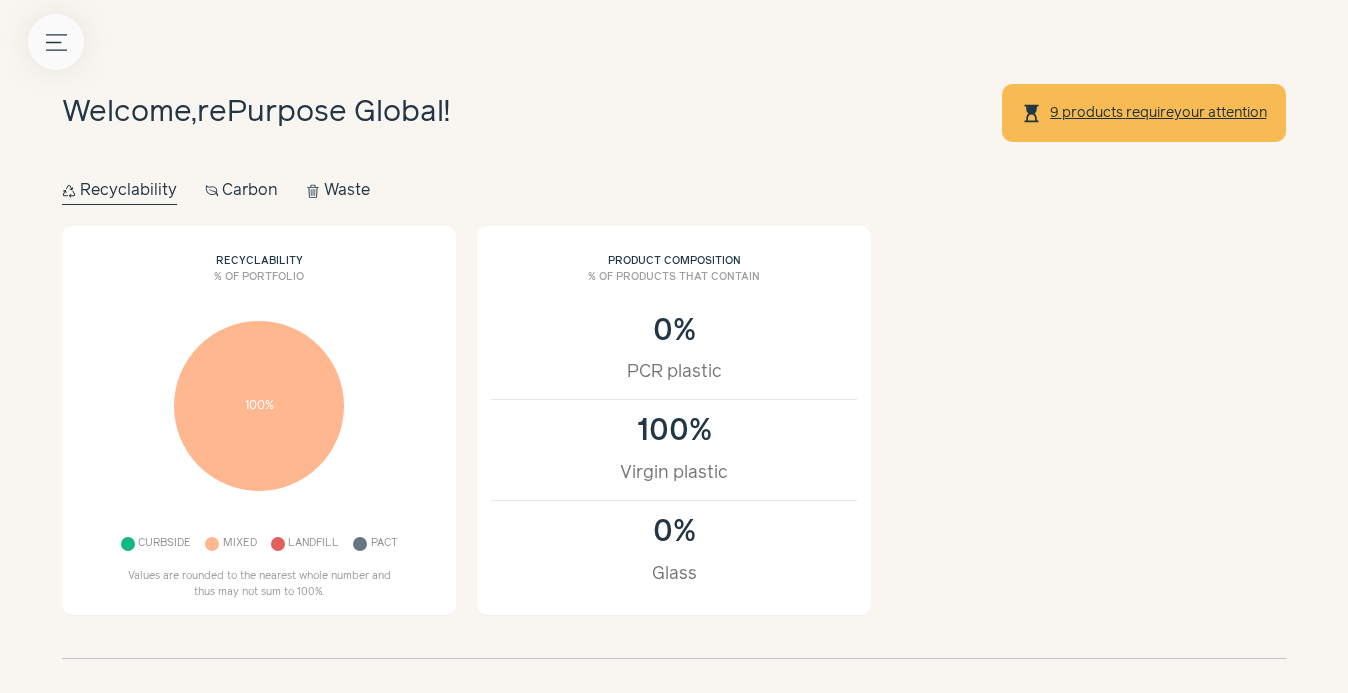 click on "Menu button" at bounding box center (56, 42) 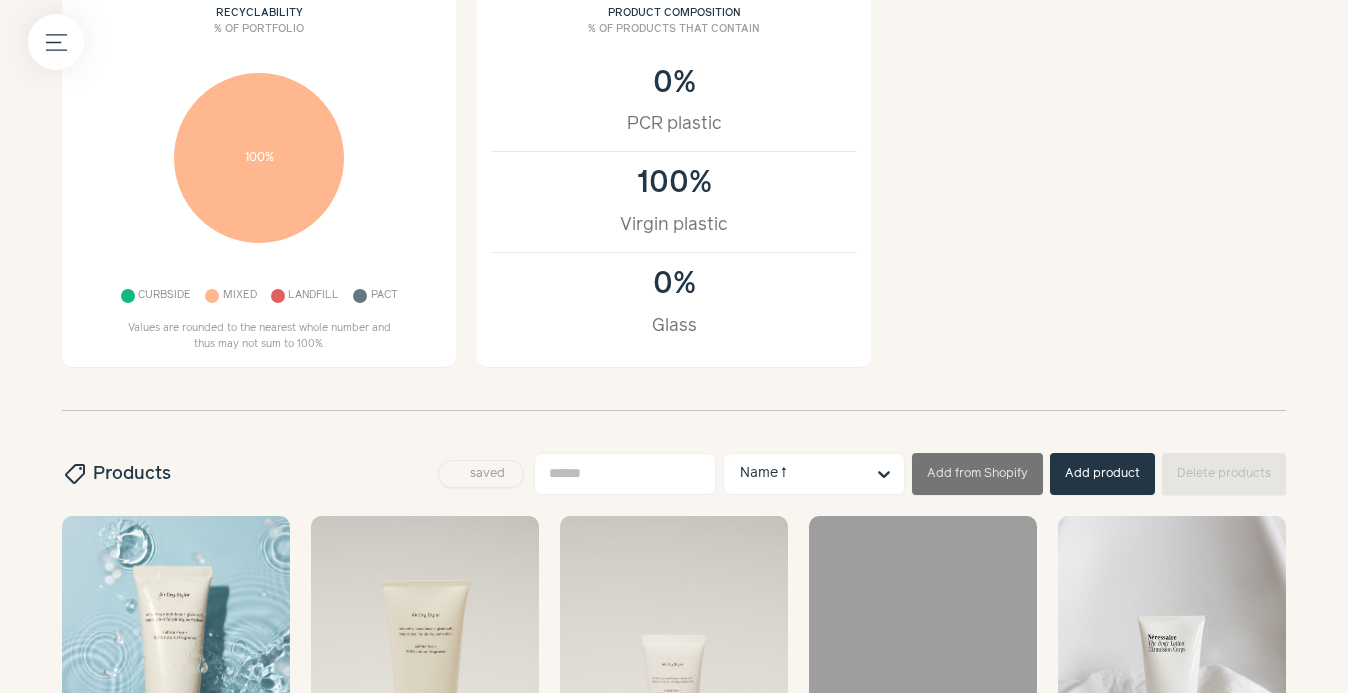 scroll, scrollTop: 264, scrollLeft: 0, axis: vertical 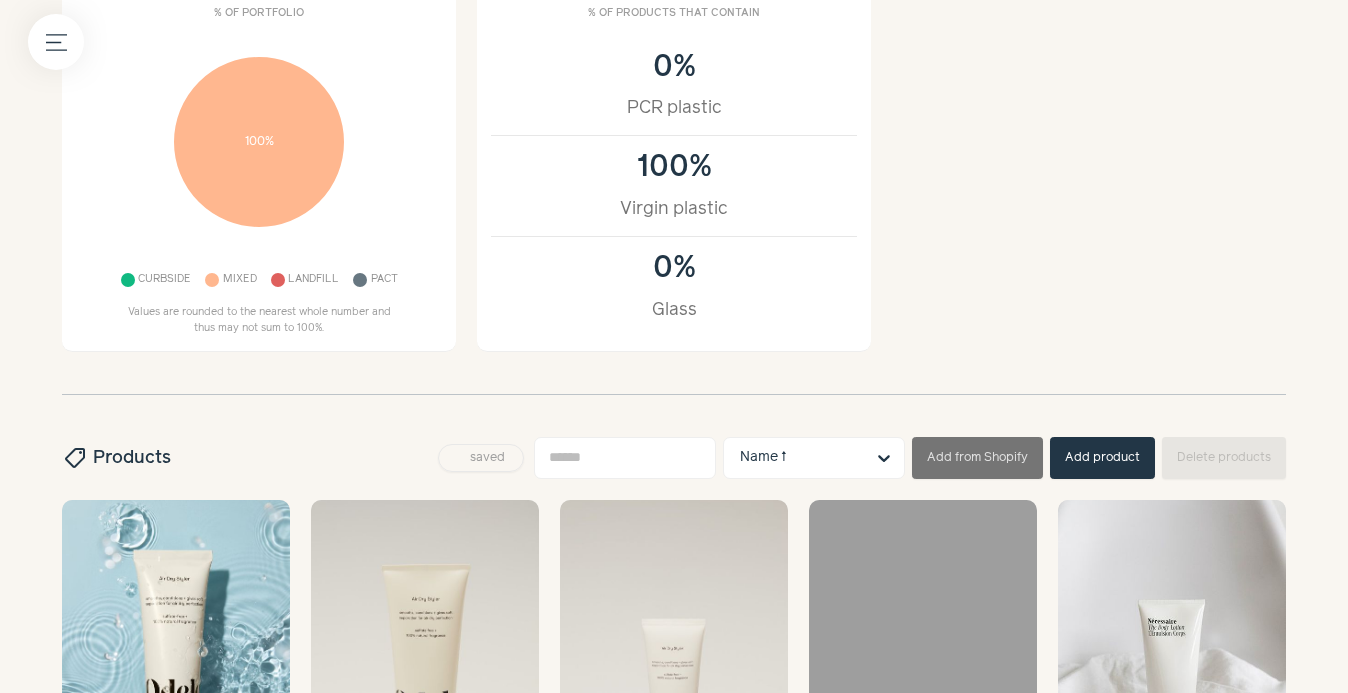 click at bounding box center (-252, 654) 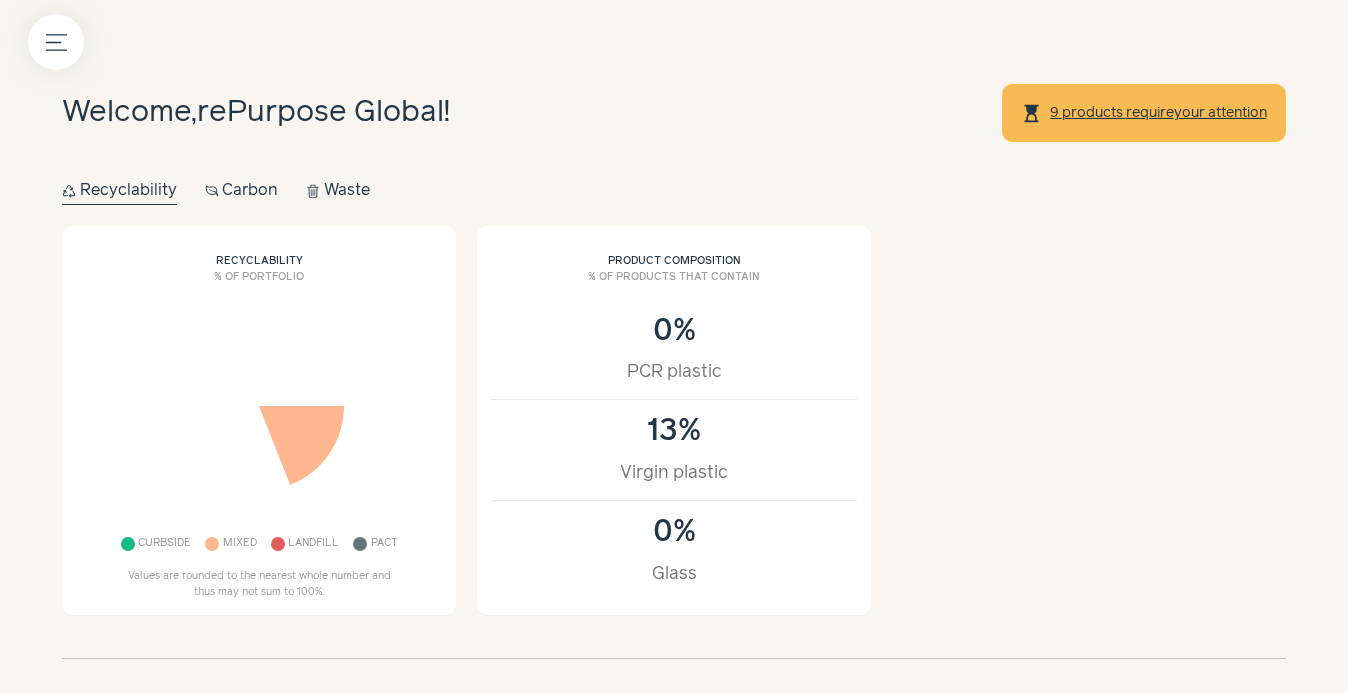 scroll, scrollTop: 0, scrollLeft: 0, axis: both 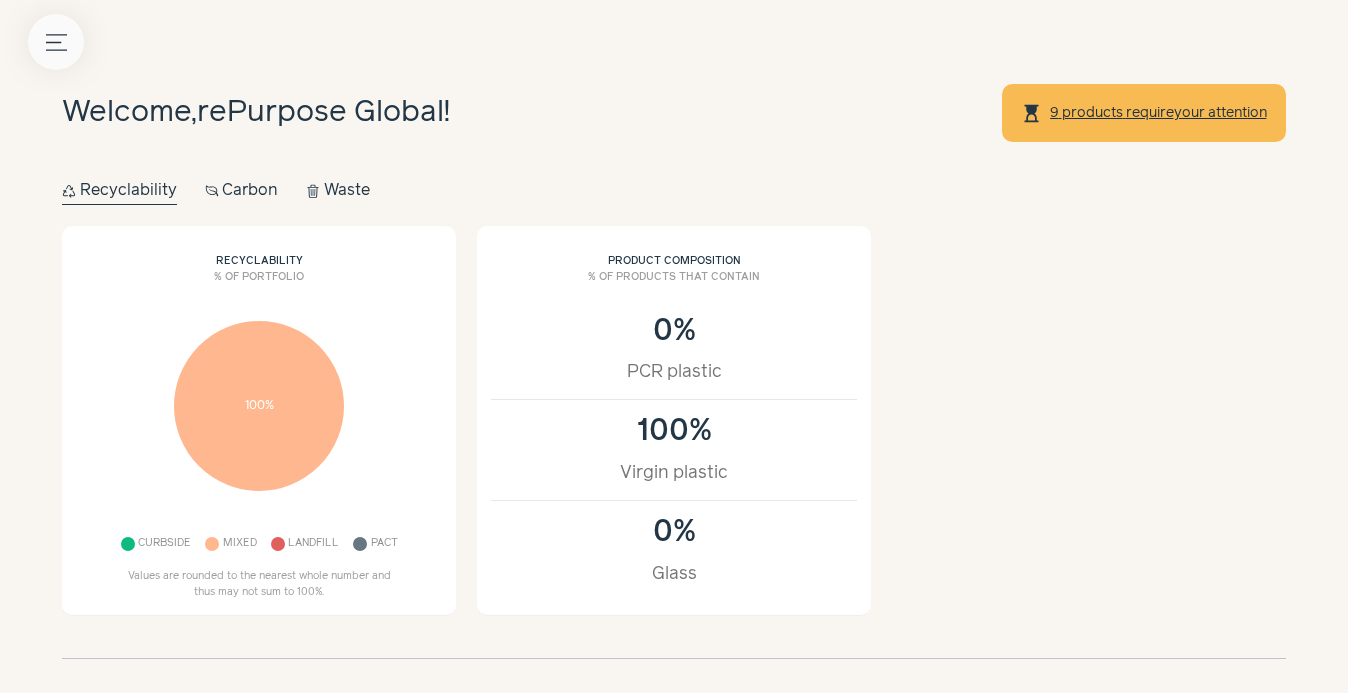 click on "Menu button" 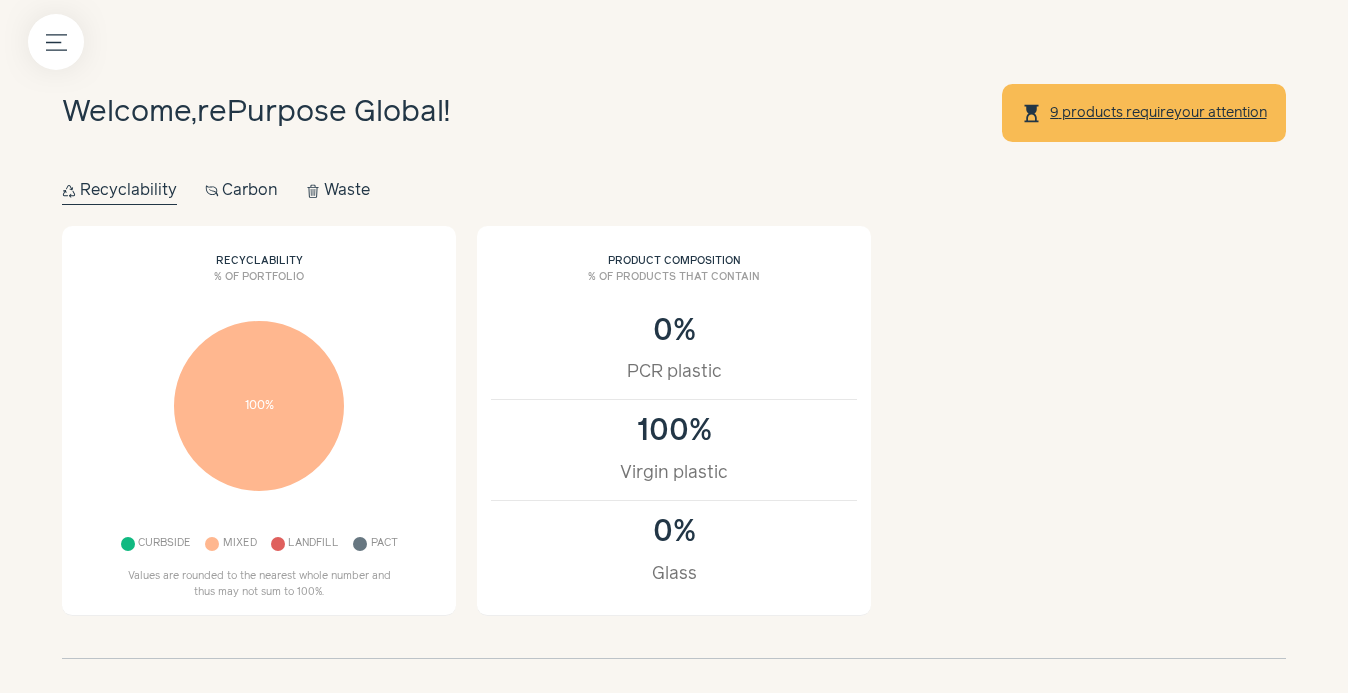 click at bounding box center [-31, 654] 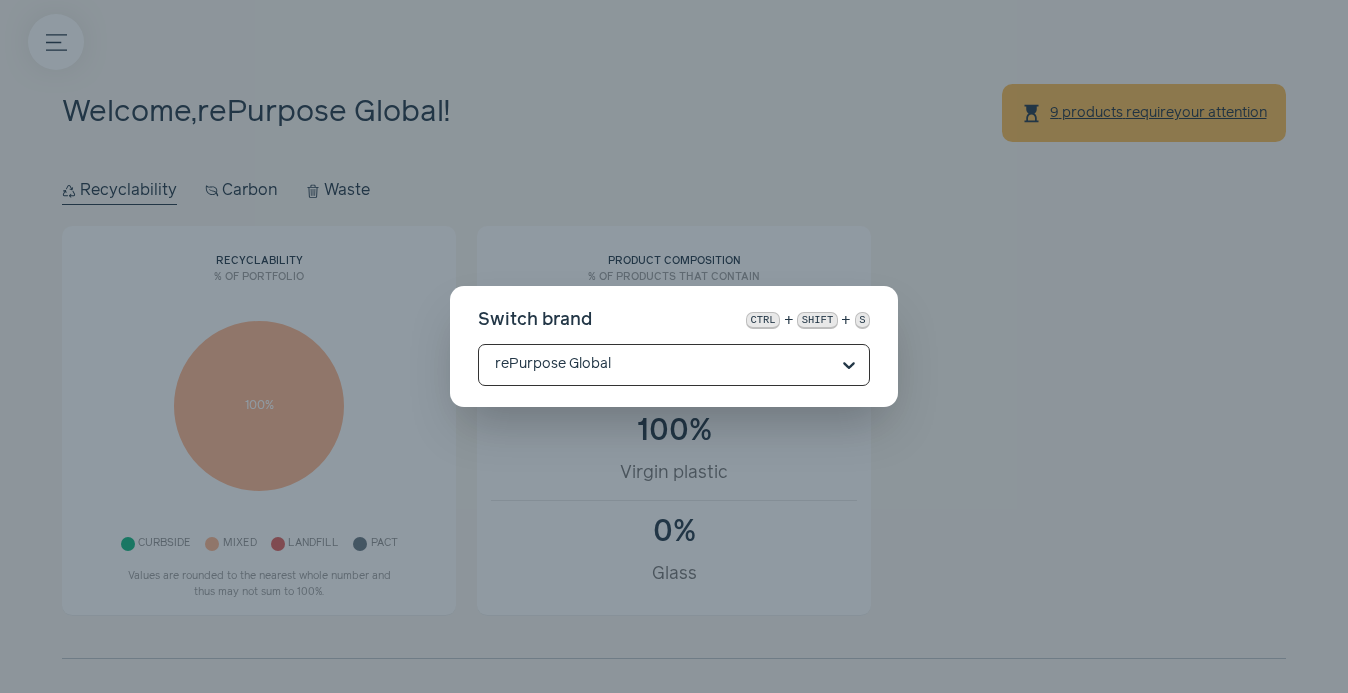 click on "Switch brand   ctrl
+
shift
+
s         Option rePurpose Global, selected.   Select is focused, type to refine list, press down to open the menu.     rePurpose Global" at bounding box center [674, 346] 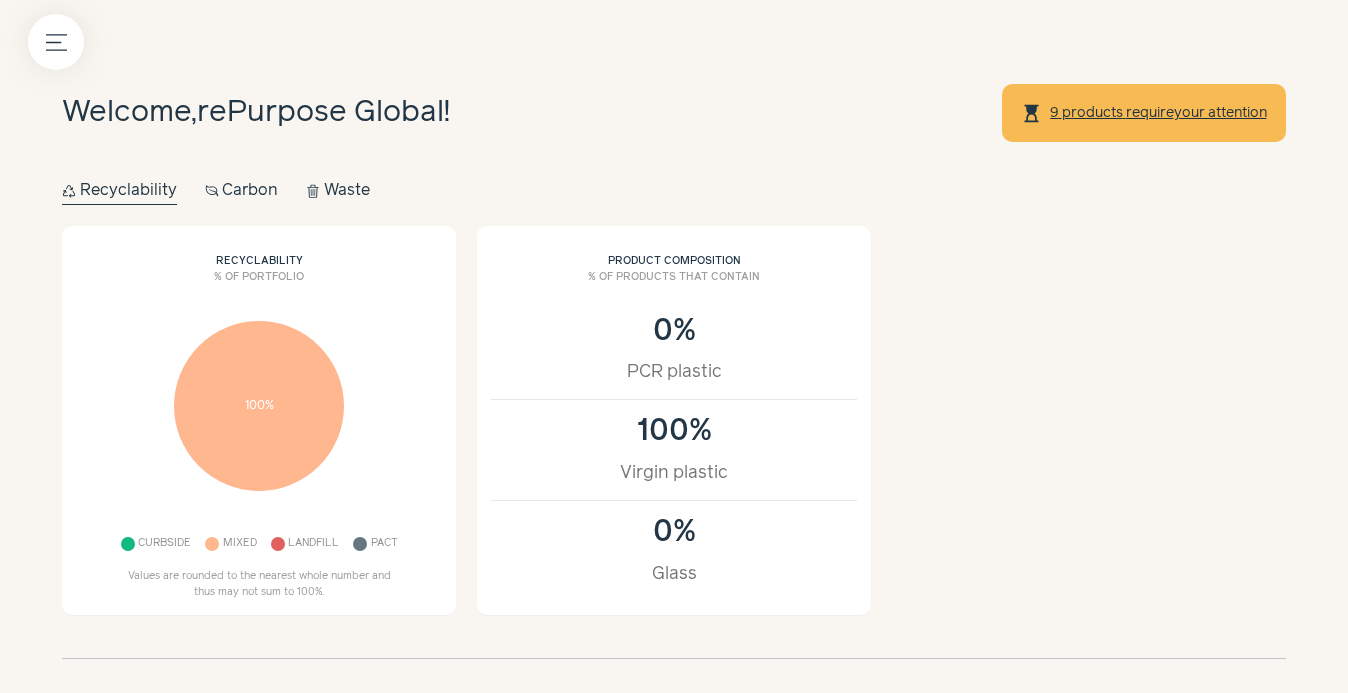 click at bounding box center [-192, 654] 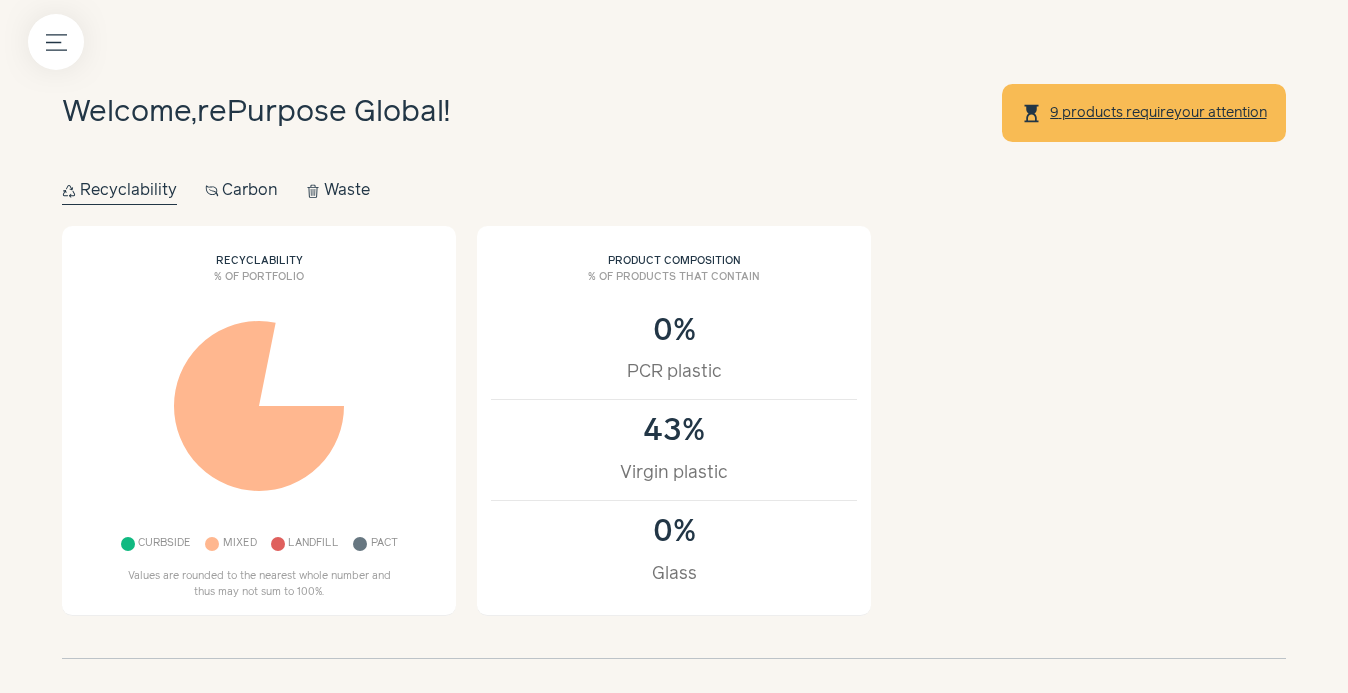 scroll, scrollTop: 0, scrollLeft: 0, axis: both 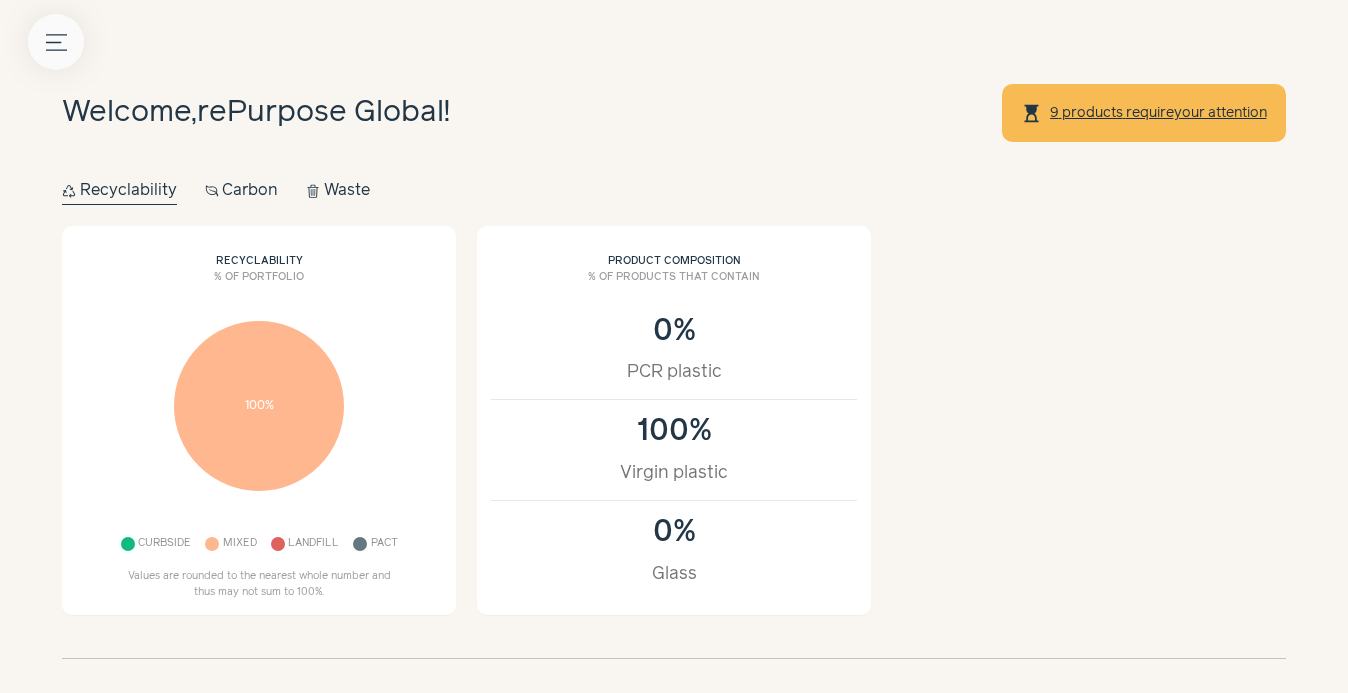 click on "Menu button" at bounding box center (56, 42) 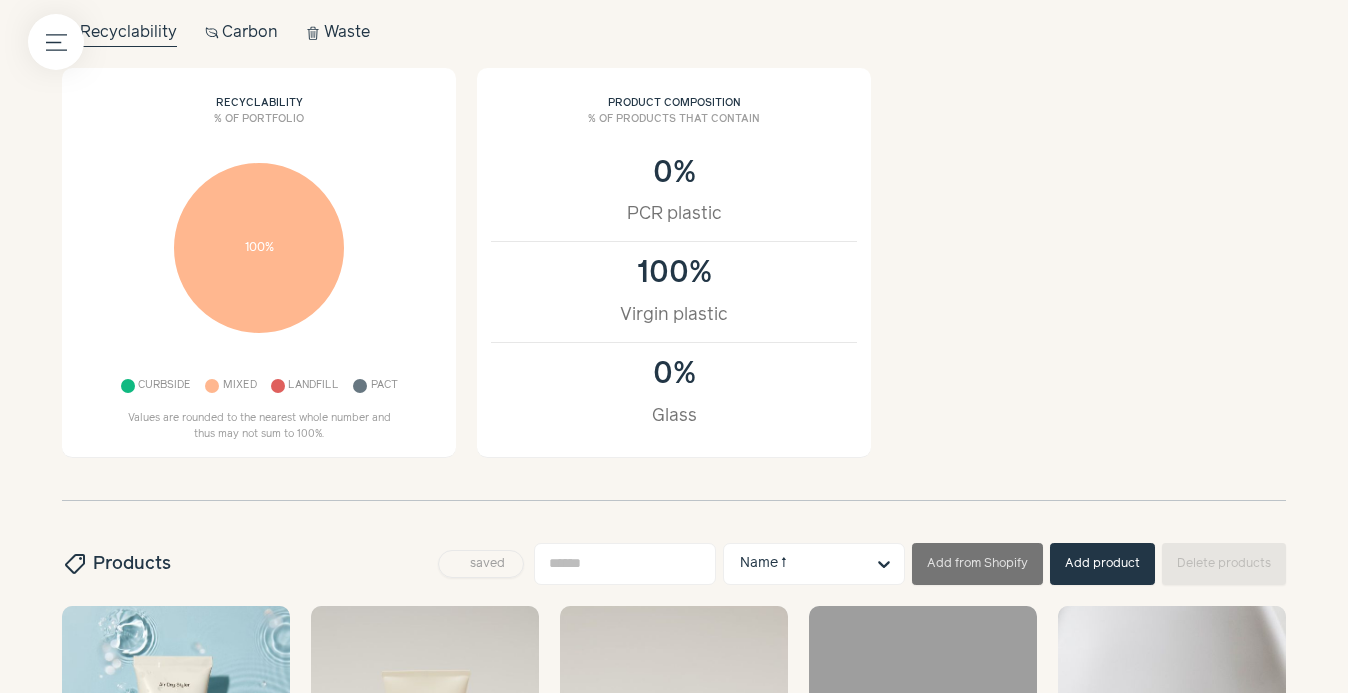 scroll, scrollTop: 177, scrollLeft: 0, axis: vertical 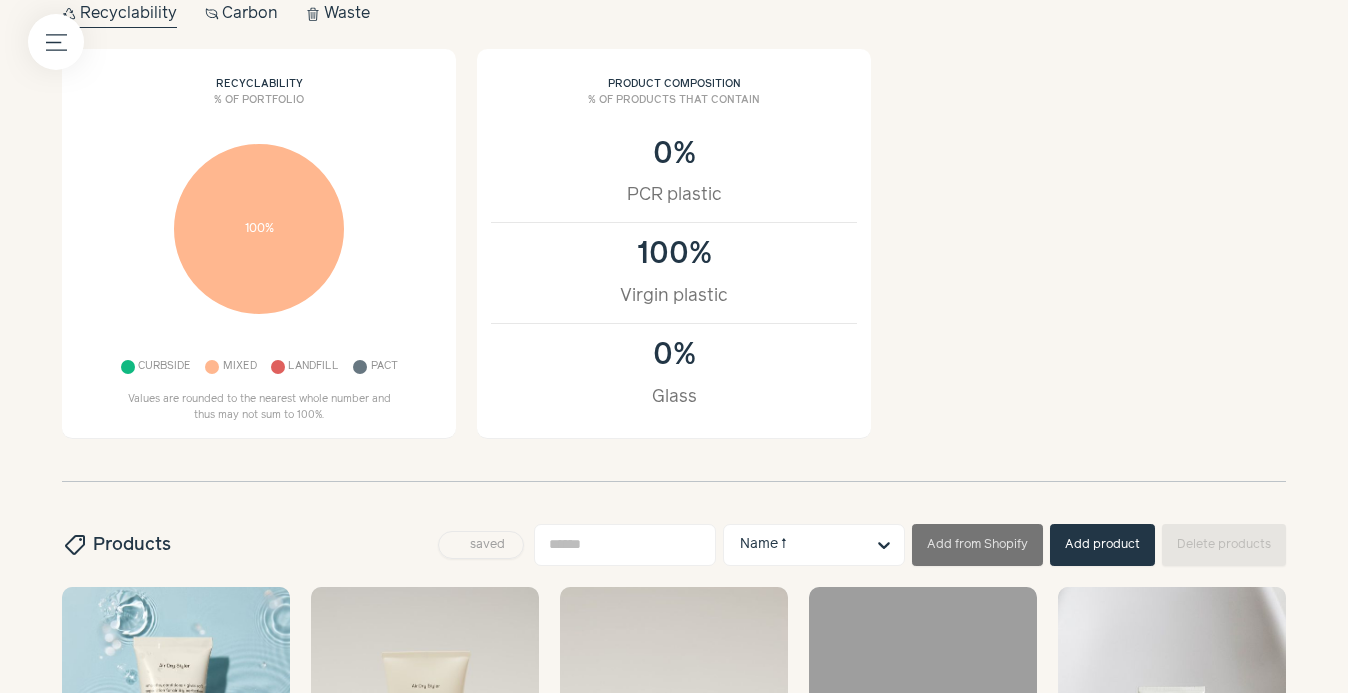 click at bounding box center [-31, 654] 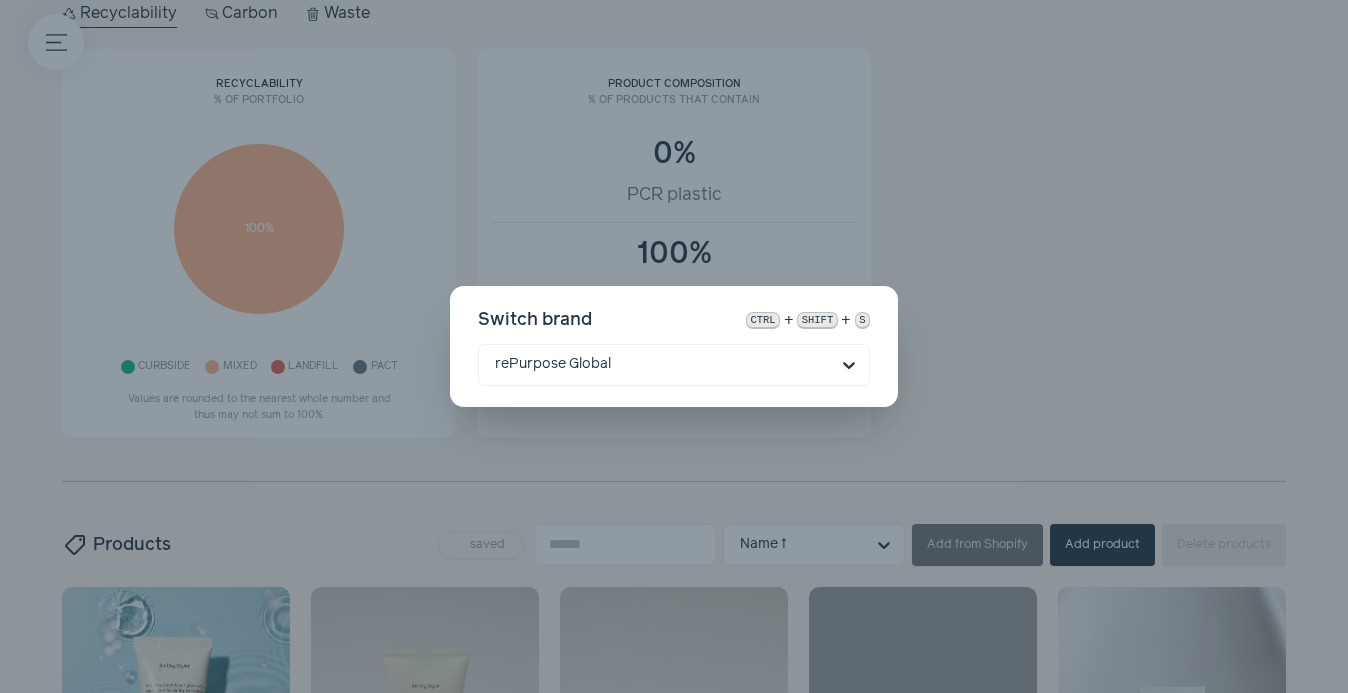 click on "Switch brand   ctrl
+
shift
+
s             rePurpose Global" at bounding box center [674, 346] 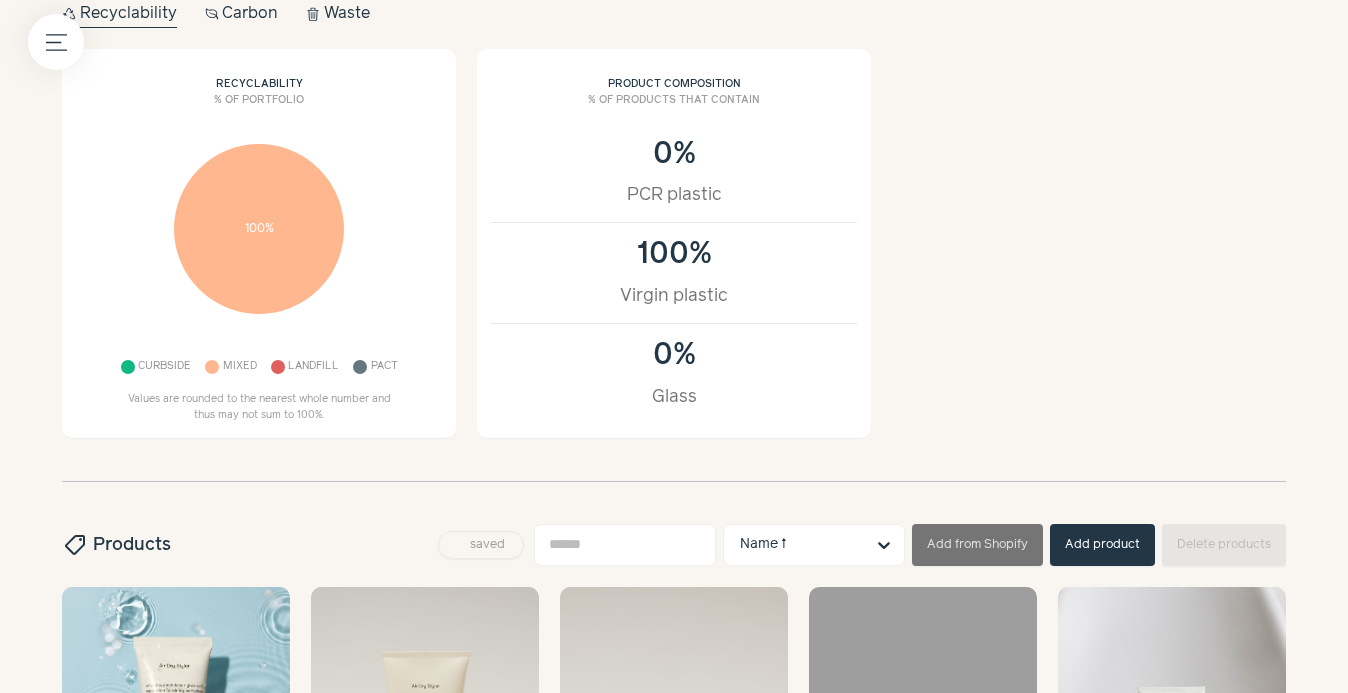 click at bounding box center (-252, 654) 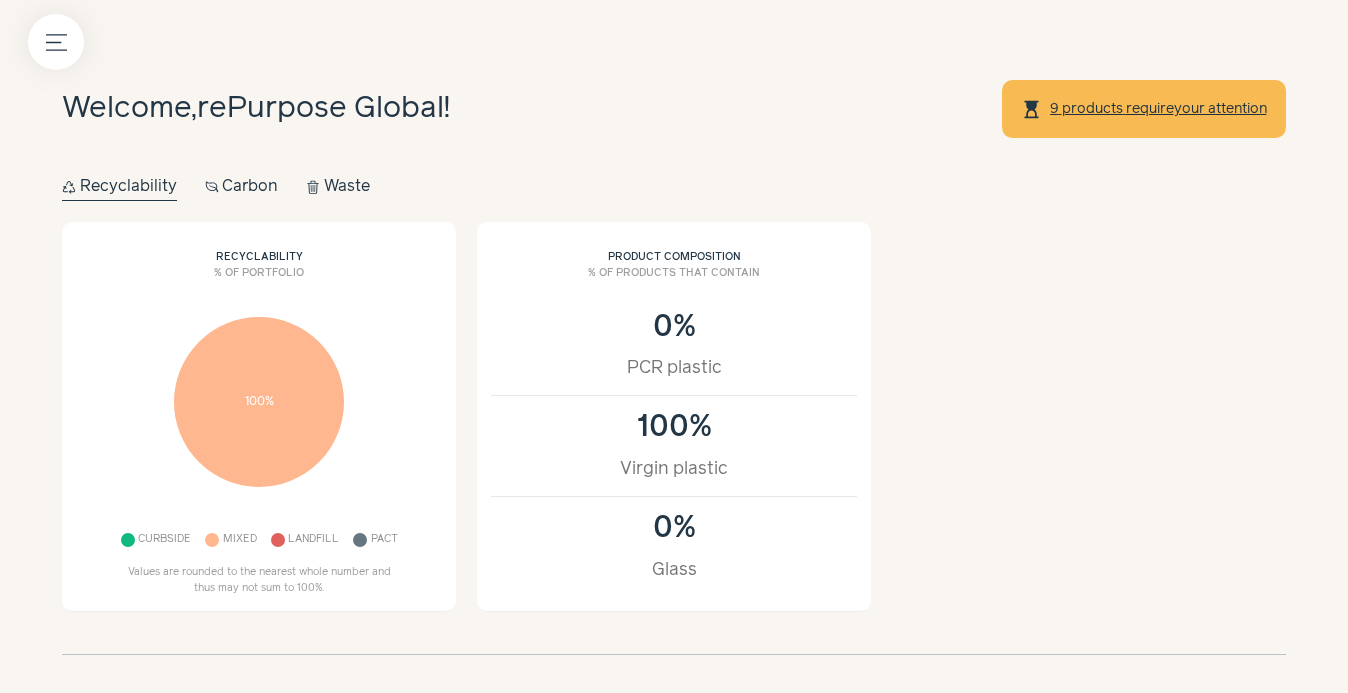 scroll, scrollTop: 0, scrollLeft: 0, axis: both 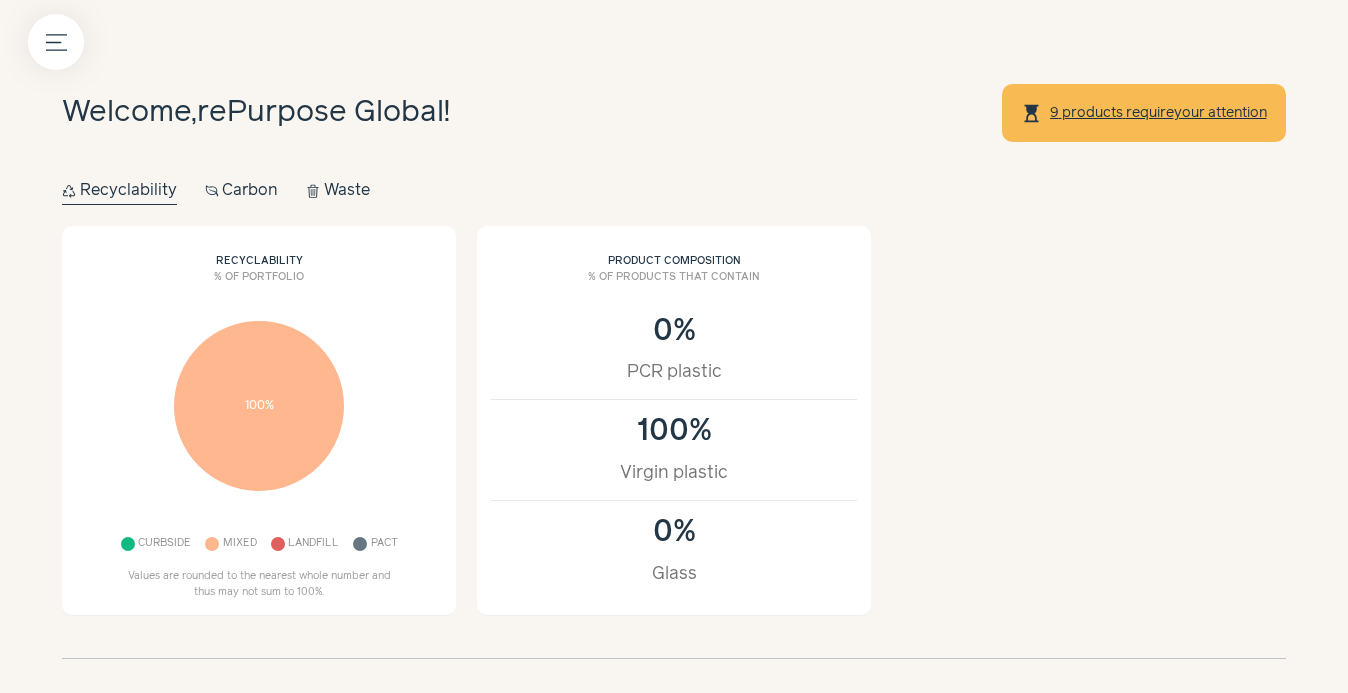 click on "Admin" at bounding box center (-169, 50) 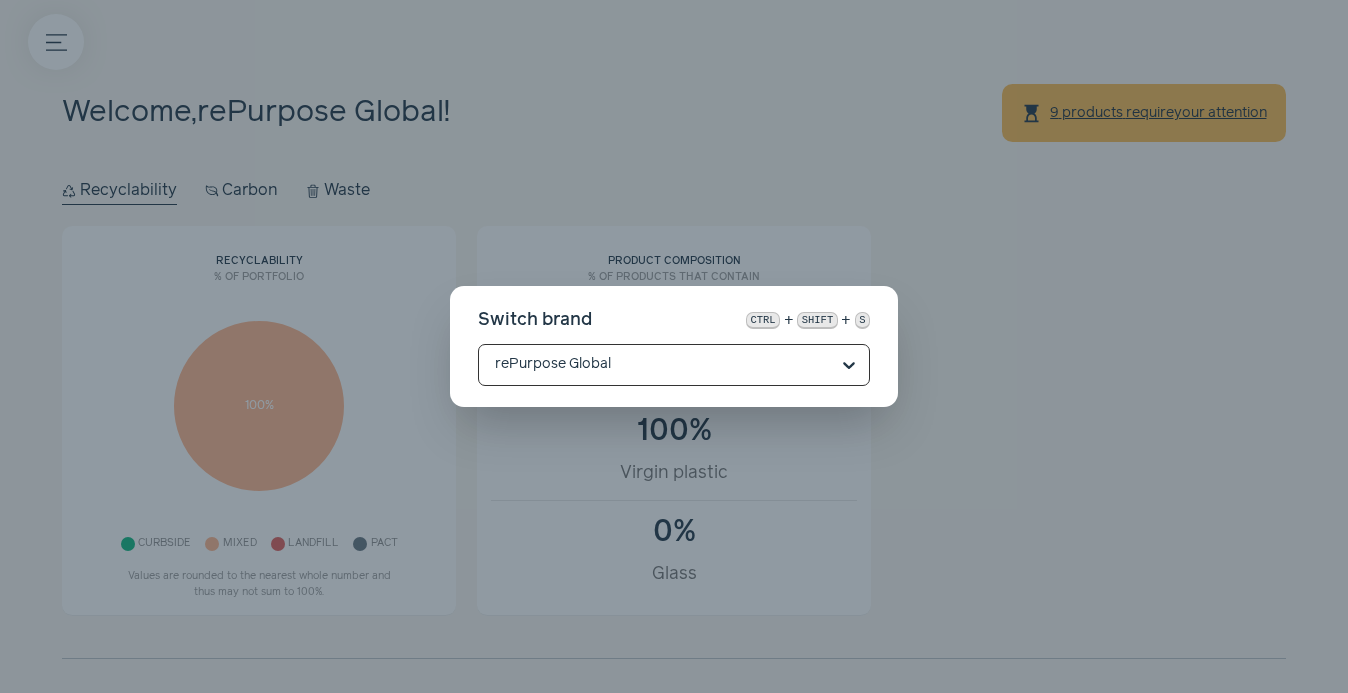 click on "Switch brand   ctrl
+
shift
+
s         Option rePurpose Global, selected.   Select is focused, type to refine list, press down to open the menu.     rePurpose Global" at bounding box center (674, 346) 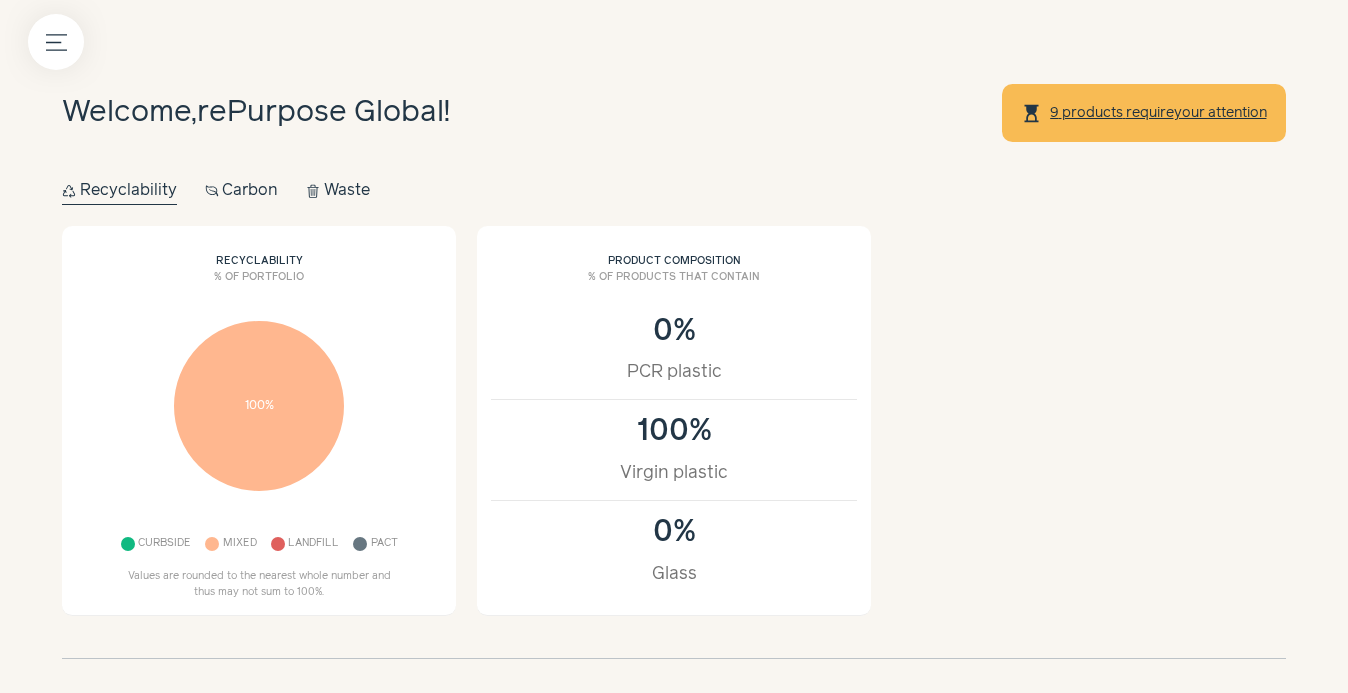 click at bounding box center [-252, 654] 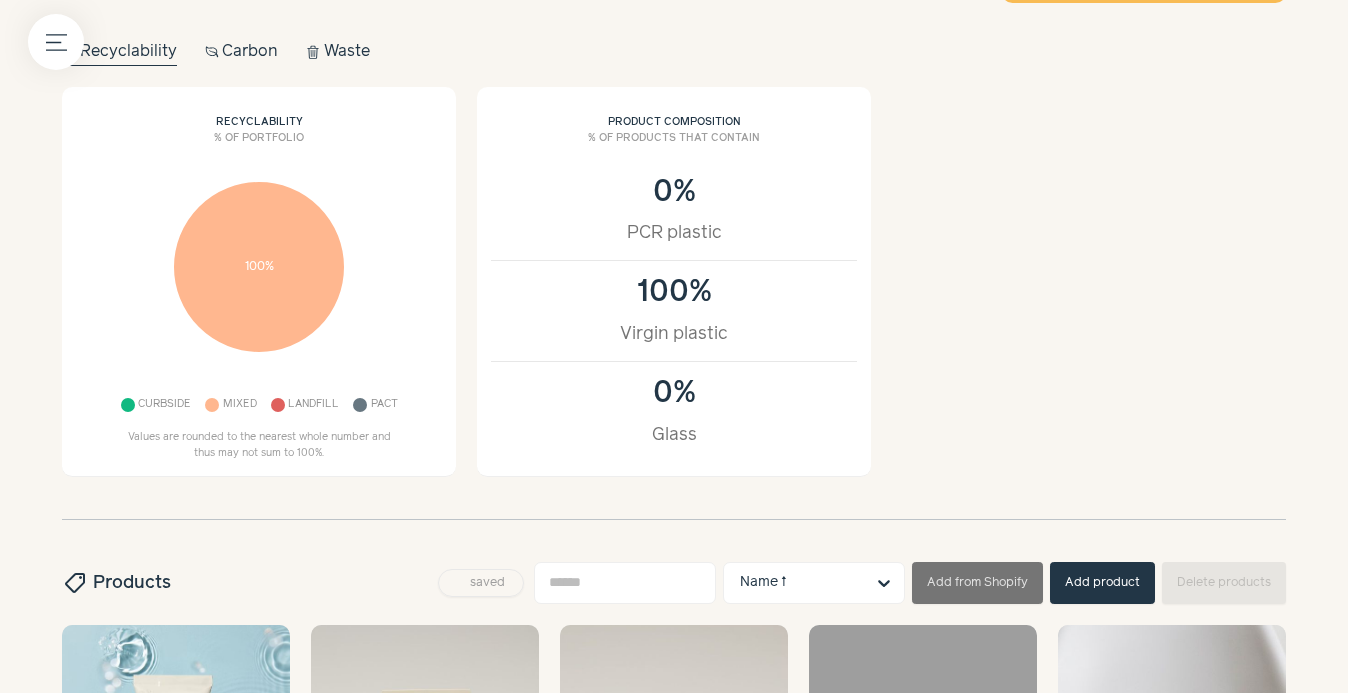 scroll, scrollTop: 139, scrollLeft: 0, axis: vertical 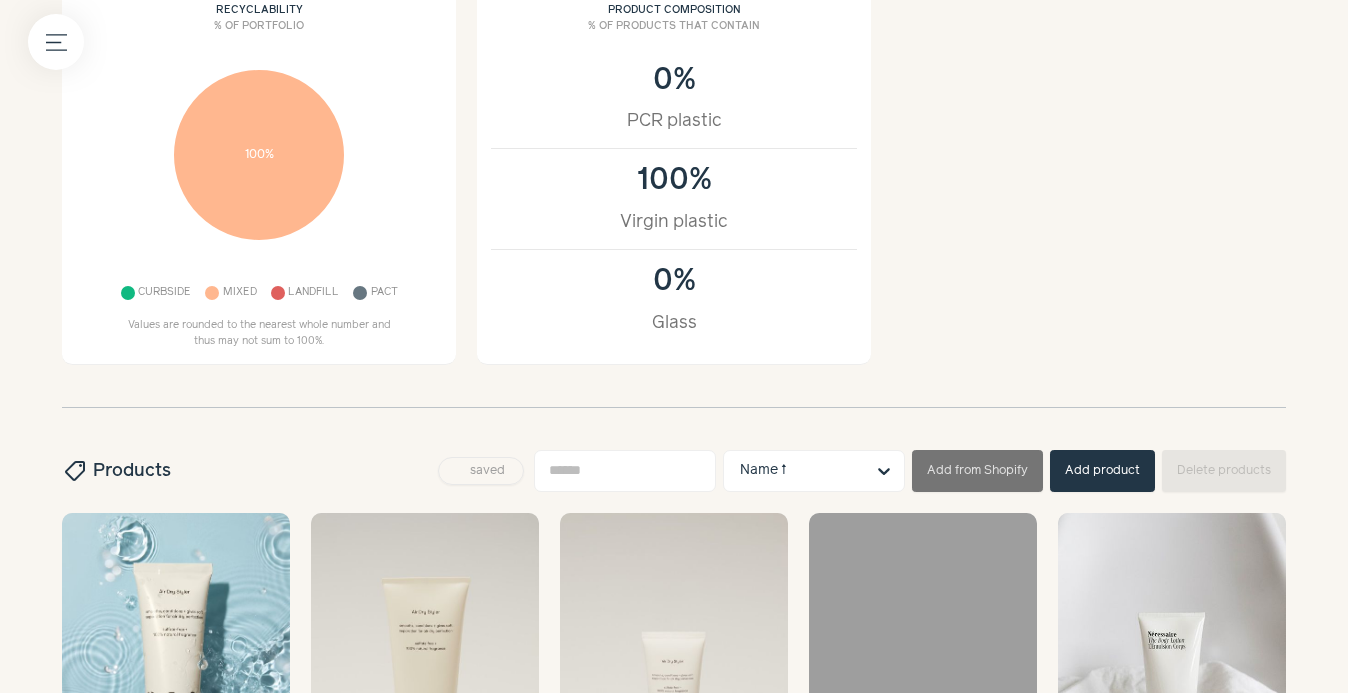 click at bounding box center [-31, 654] 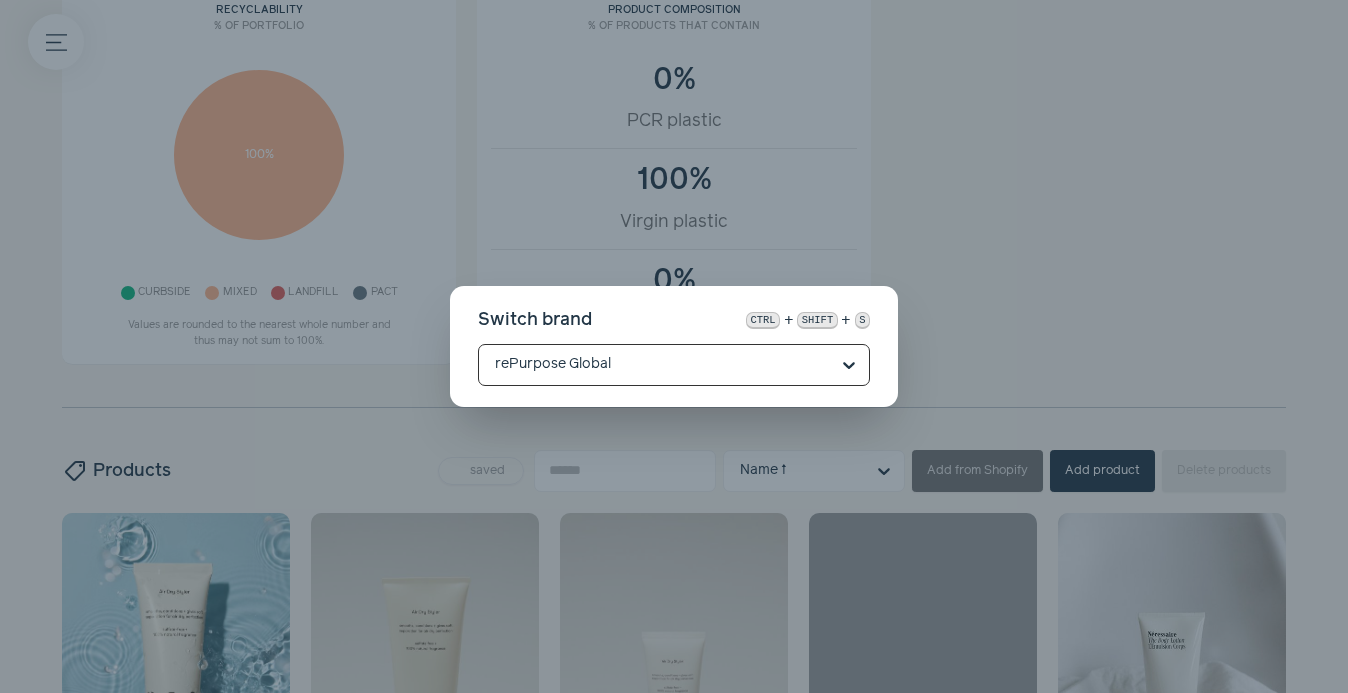 click on "Switch brand   ctrl
+
shift
+
s         Option rePurpose Global, selected.   Select is focused, type to refine list, press down to open the menu.     rePurpose Global" at bounding box center [674, 346] 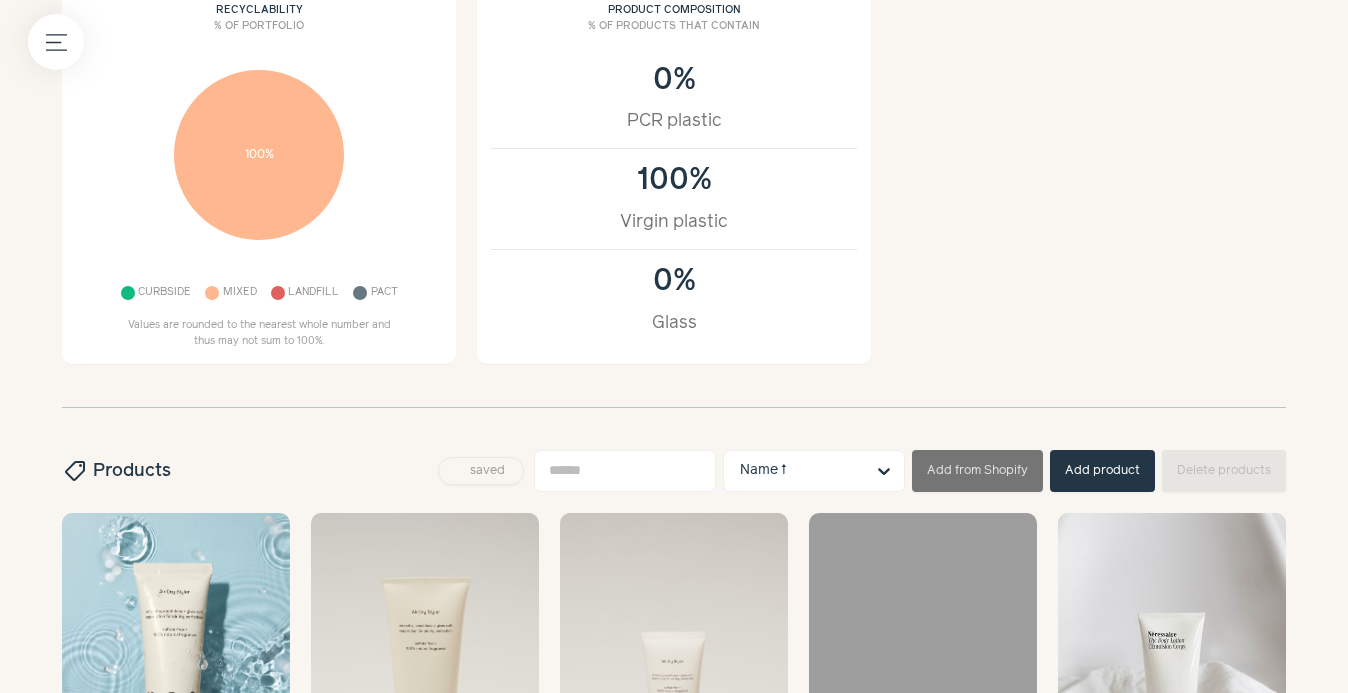 click at bounding box center (-31, 654) 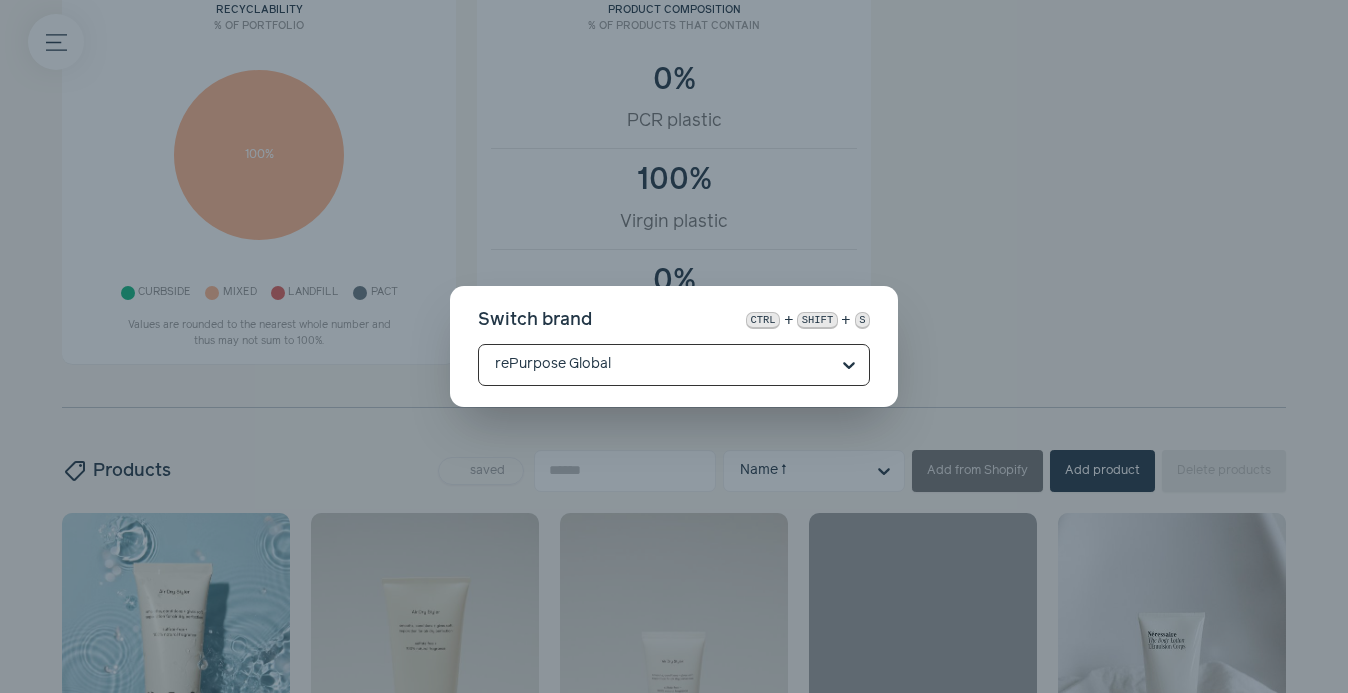 click on "Switch brand   ctrl
+
shift
+
s         Option rePurpose Global, selected.   Select is focused, type to refine list, press down to open the menu.     rePurpose Global" at bounding box center [674, 346] 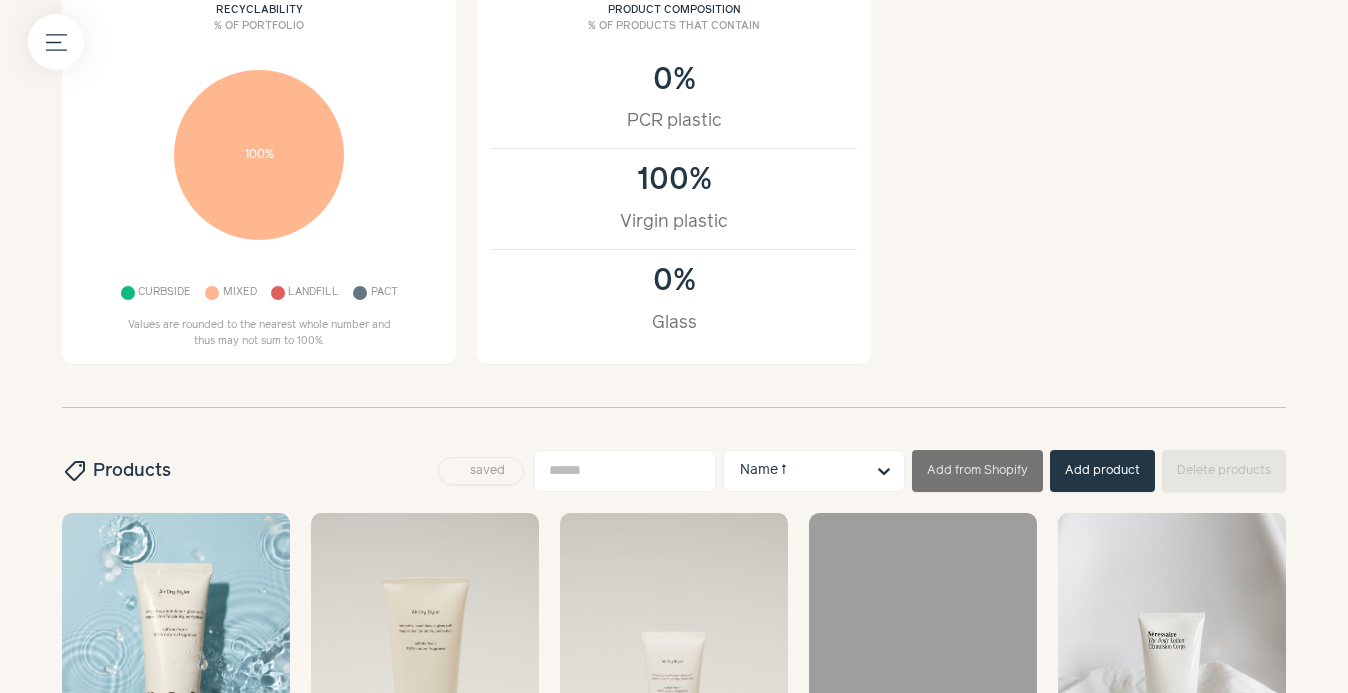 click at bounding box center [-252, 654] 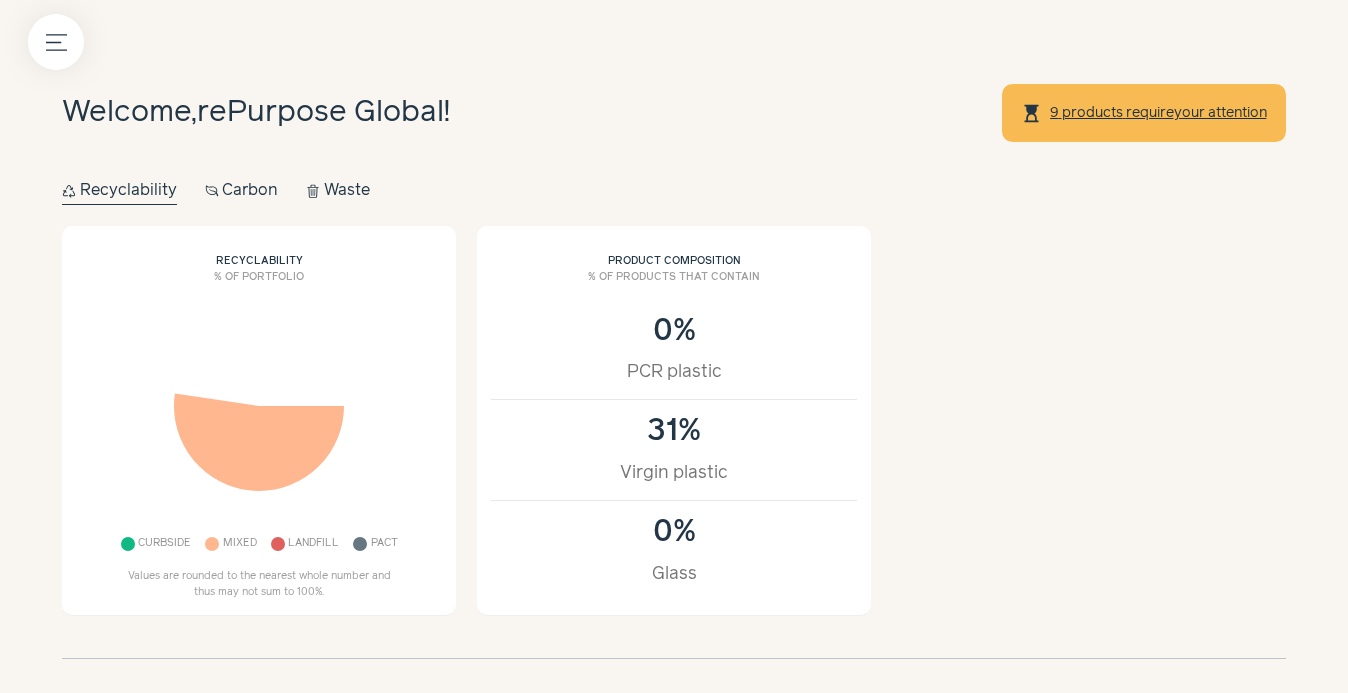 scroll, scrollTop: 0, scrollLeft: 0, axis: both 